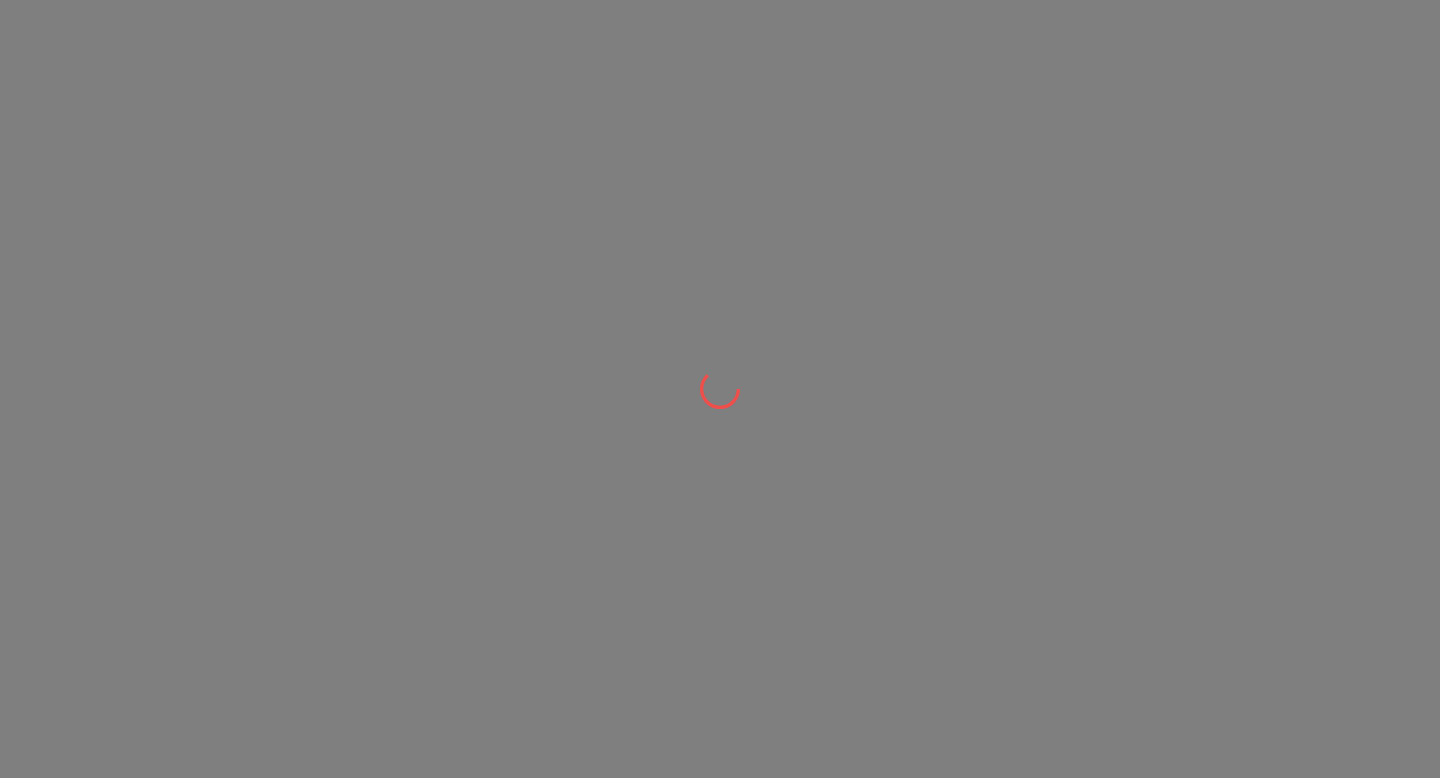 scroll, scrollTop: 0, scrollLeft: 0, axis: both 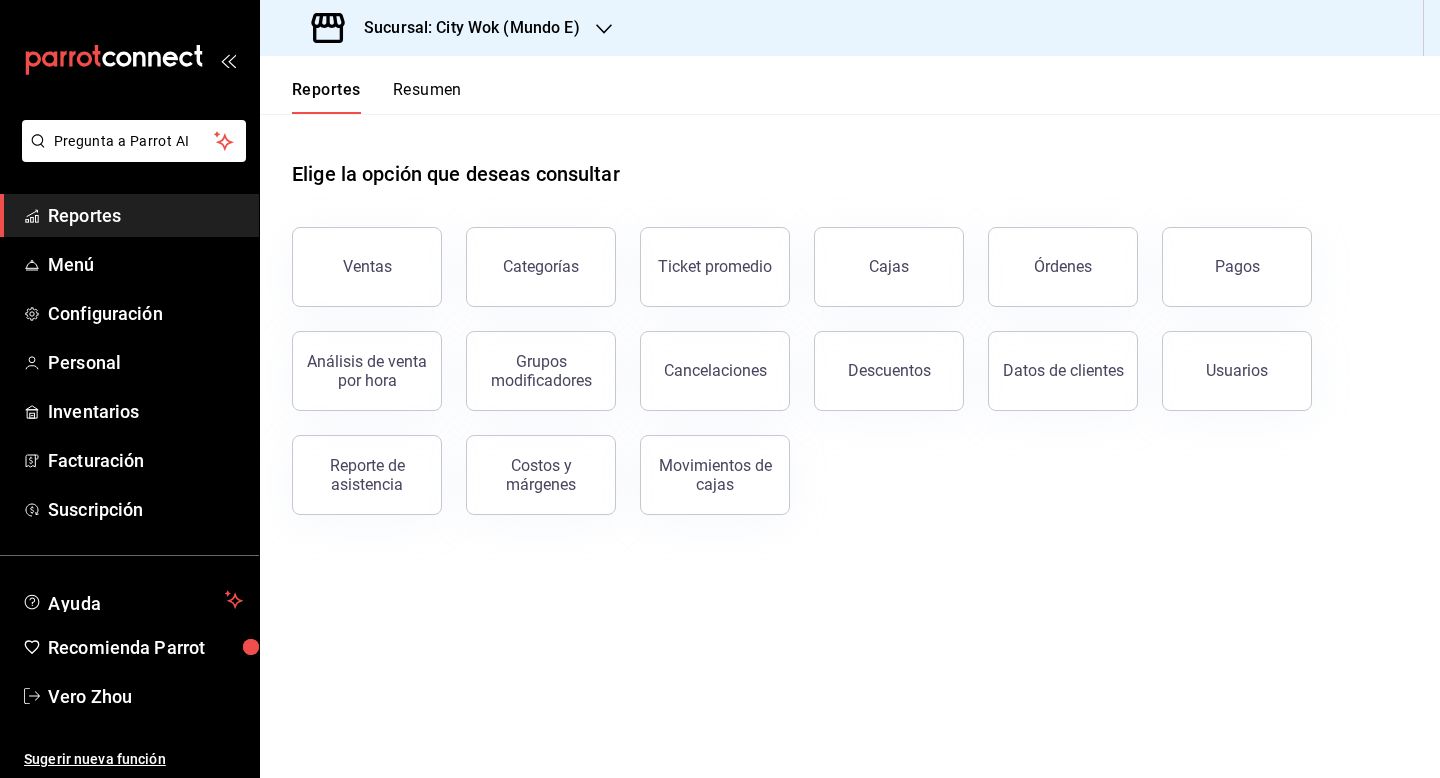 click on "Resumen" at bounding box center (427, 97) 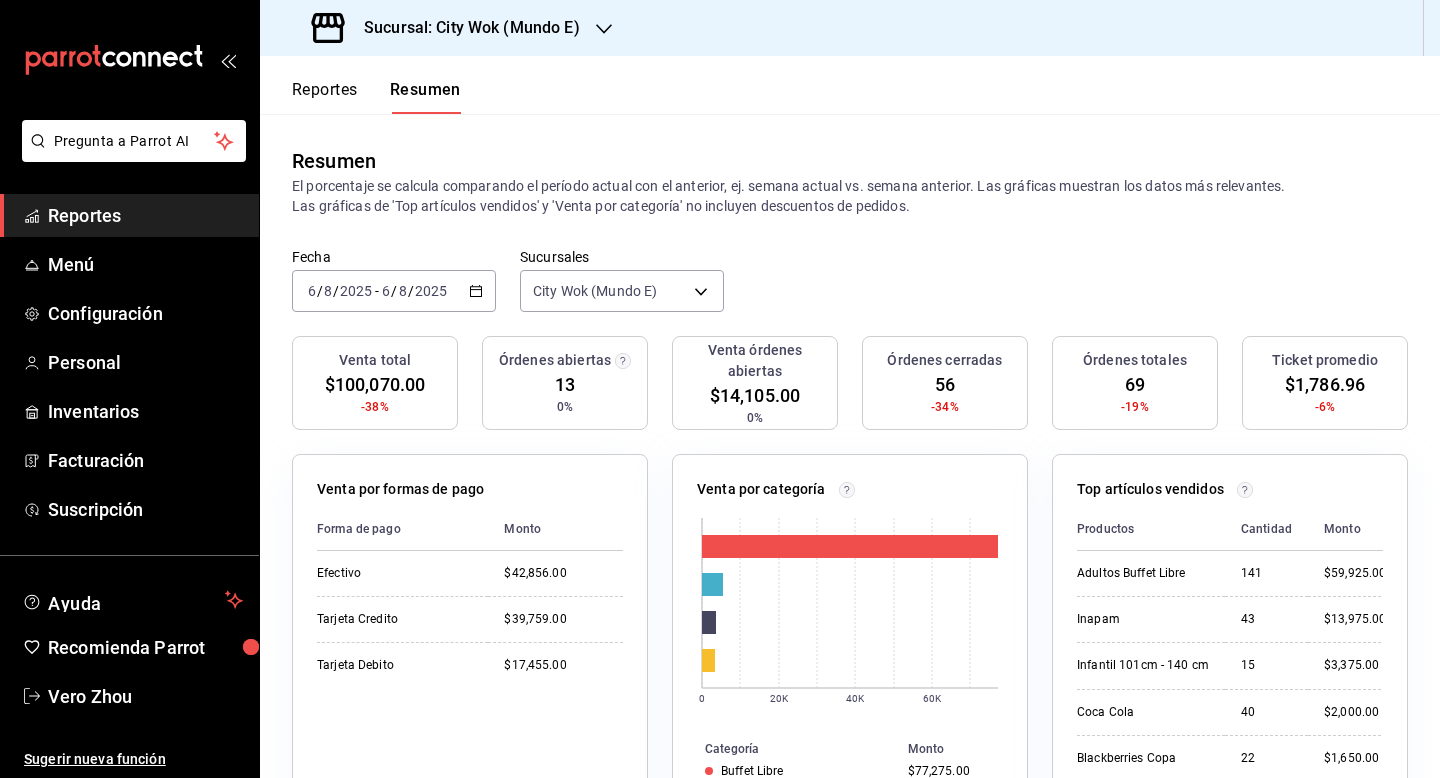 click on "Sucursal: City Wok (Mundo E)" at bounding box center [464, 28] 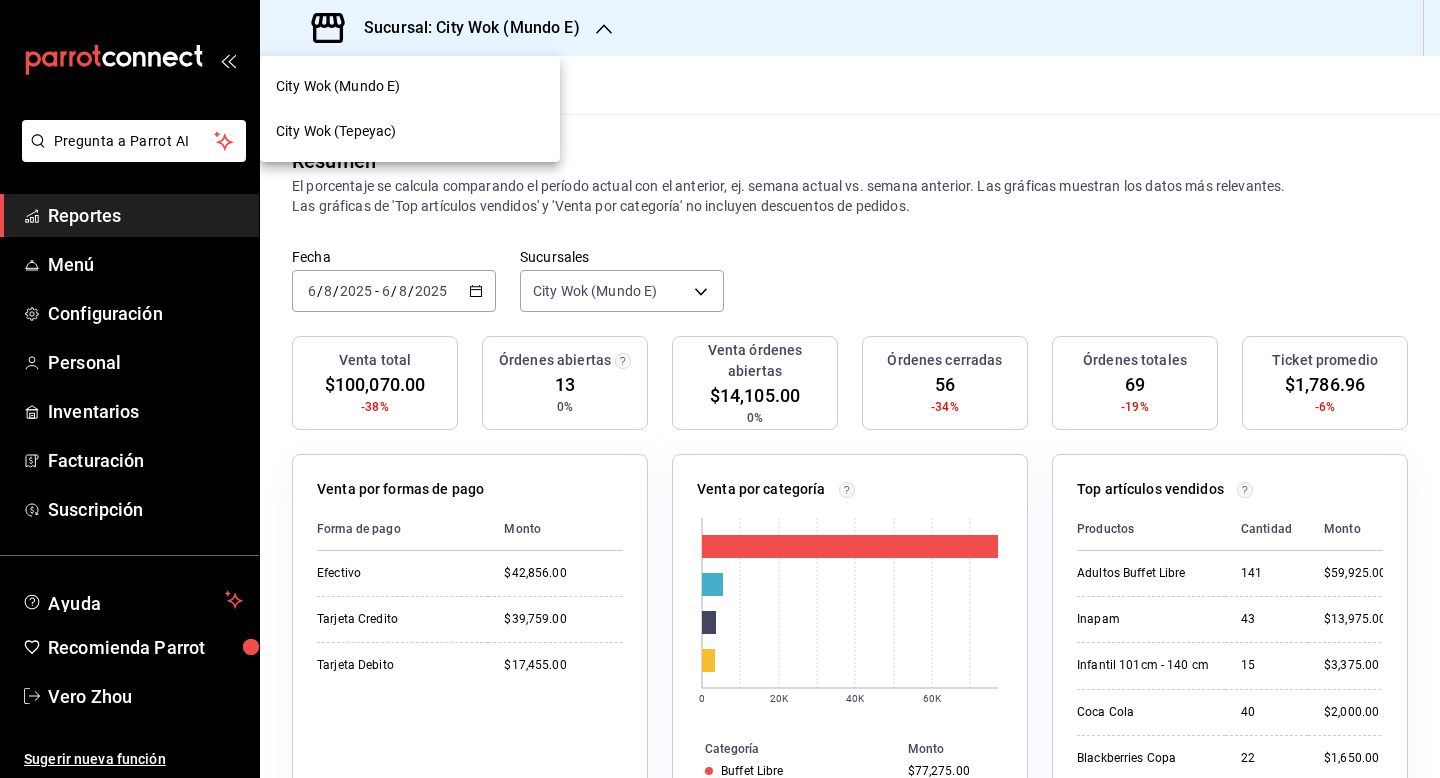 click on "City Wok (Tepeyac)" at bounding box center [410, 131] 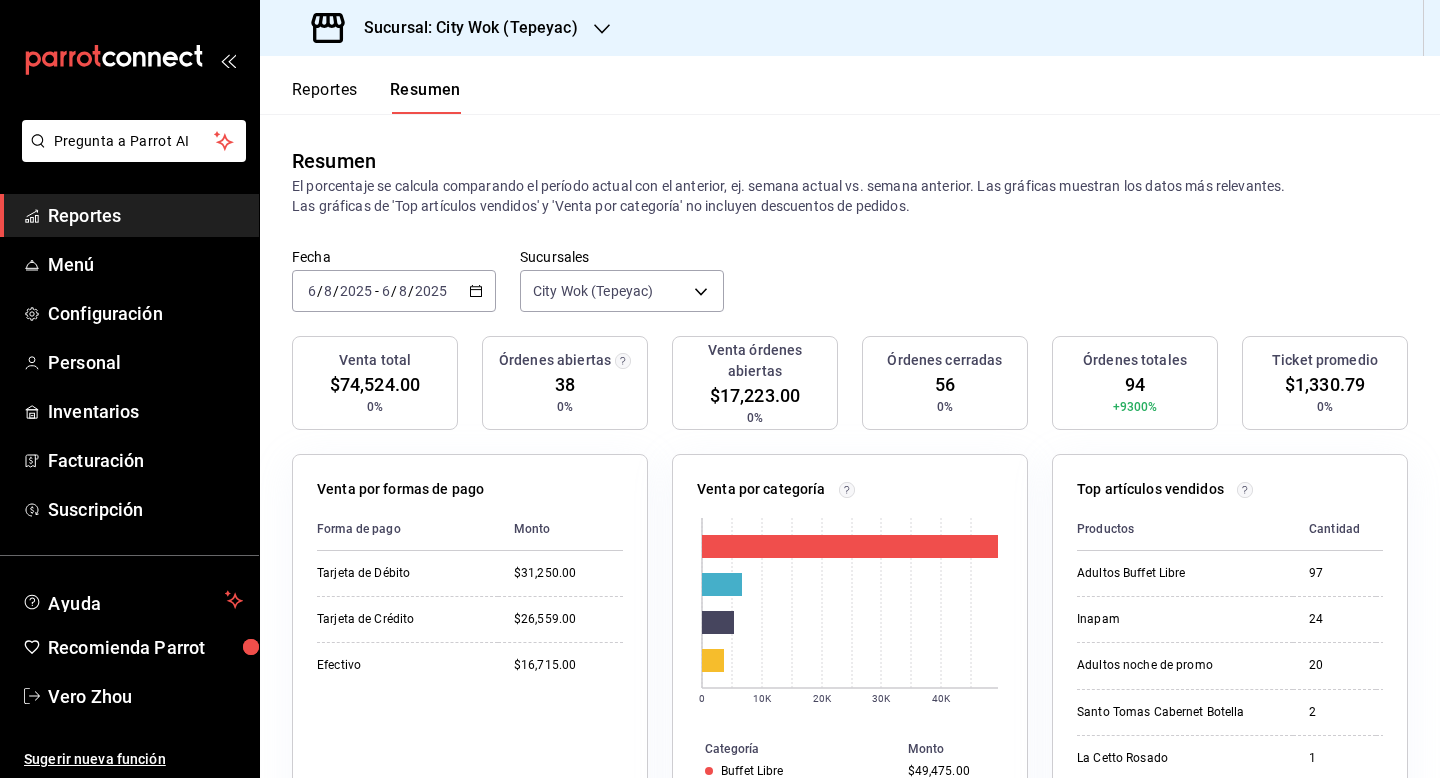 click on "Sucursal: City Wok (Tepeyac)" at bounding box center (463, 28) 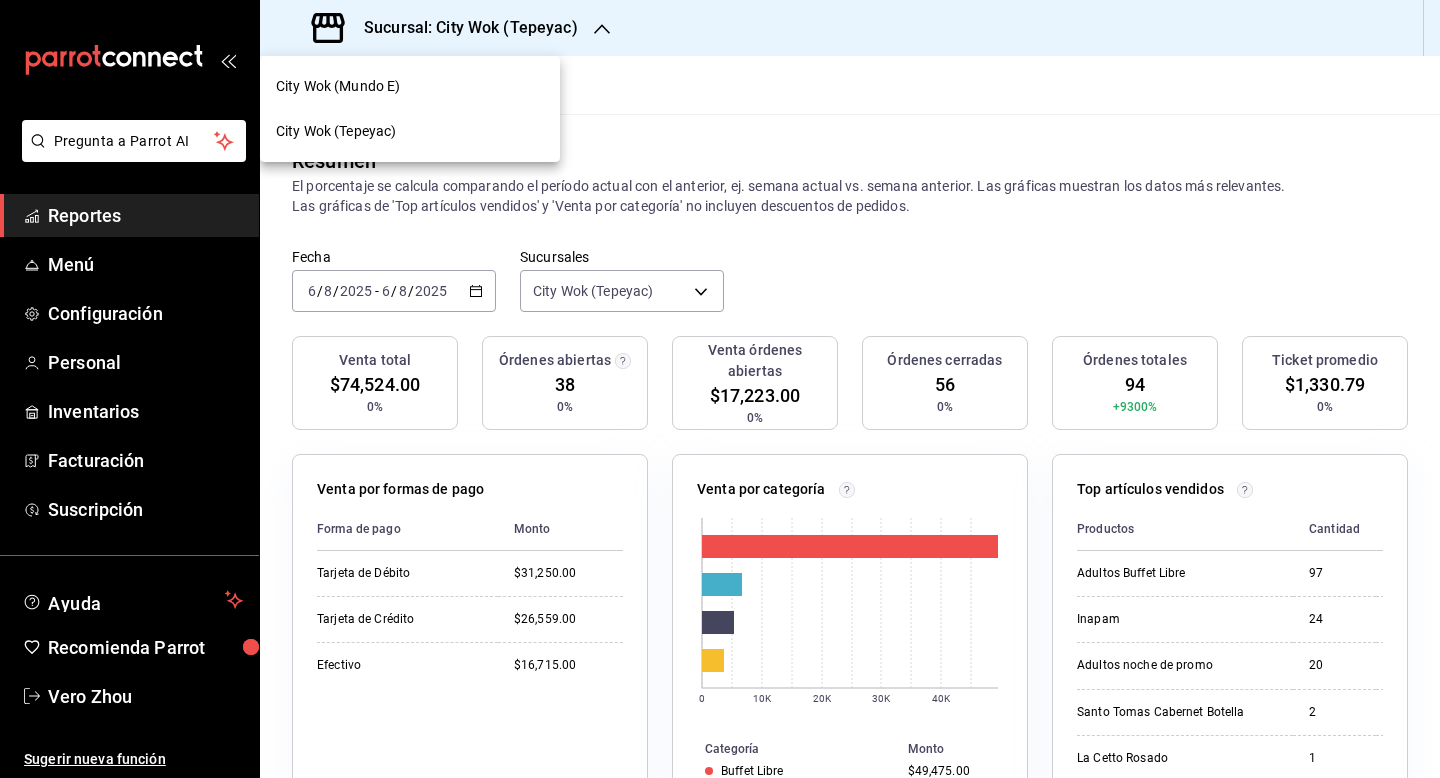 click on "City Wok (Mundo E)" at bounding box center [410, 86] 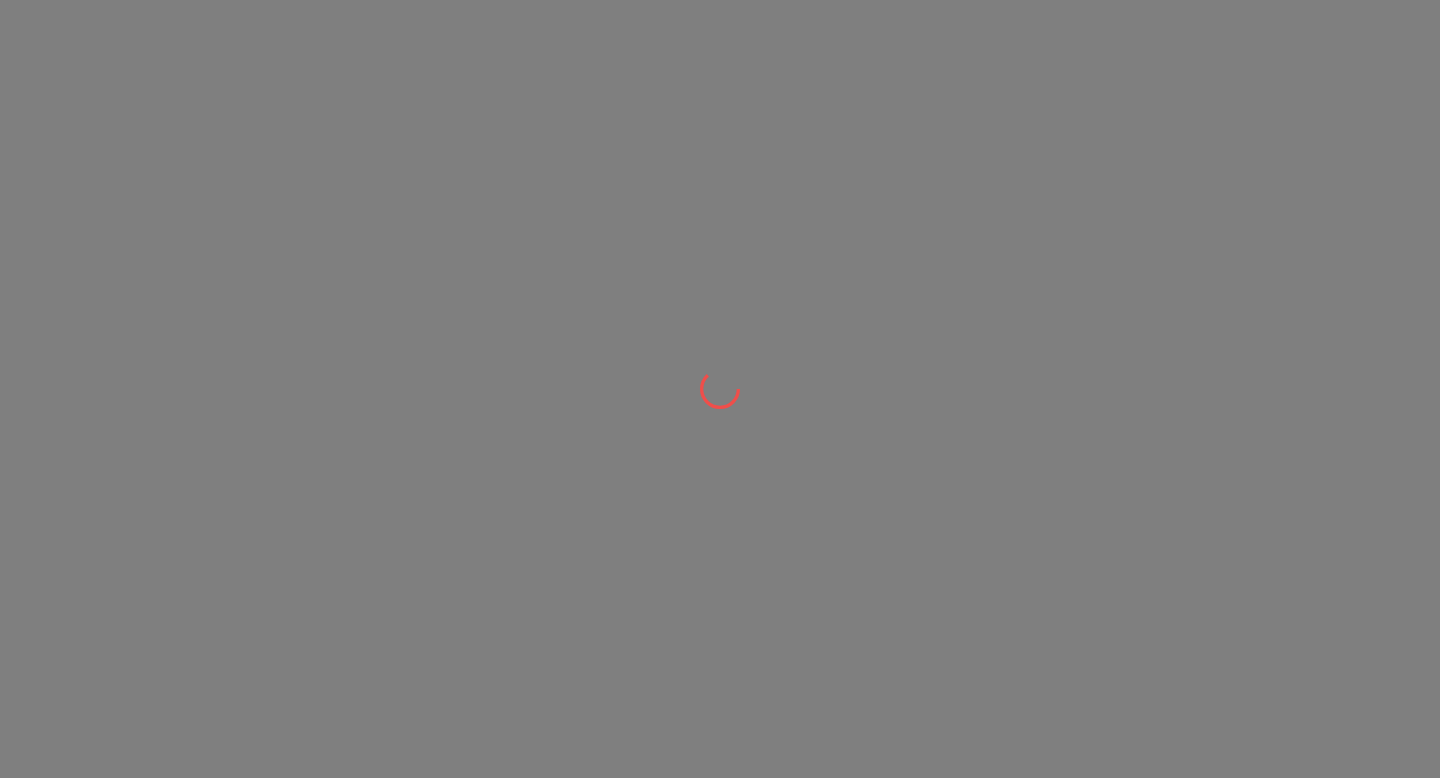 scroll, scrollTop: 0, scrollLeft: 0, axis: both 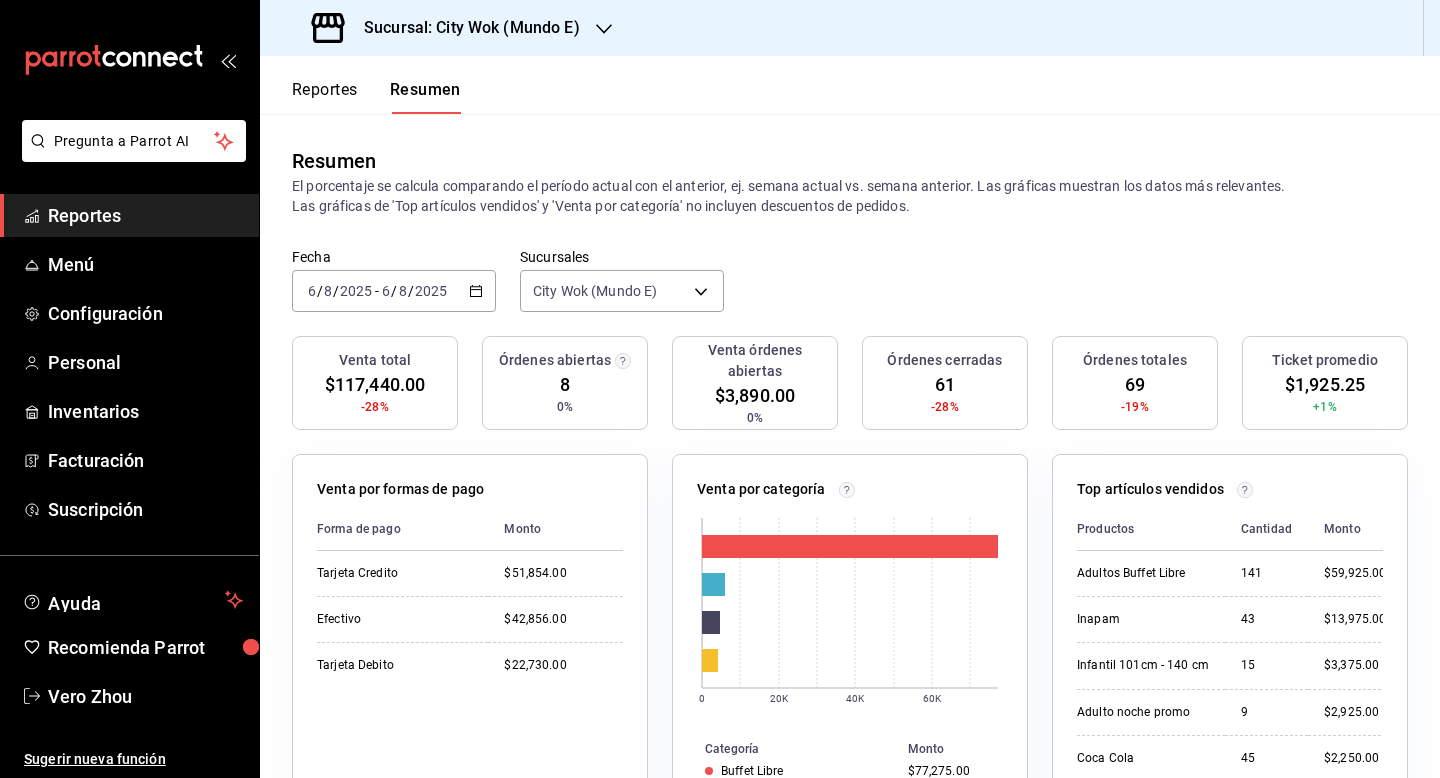 click on "Sucursal: City Wok (Mundo E)" at bounding box center (464, 28) 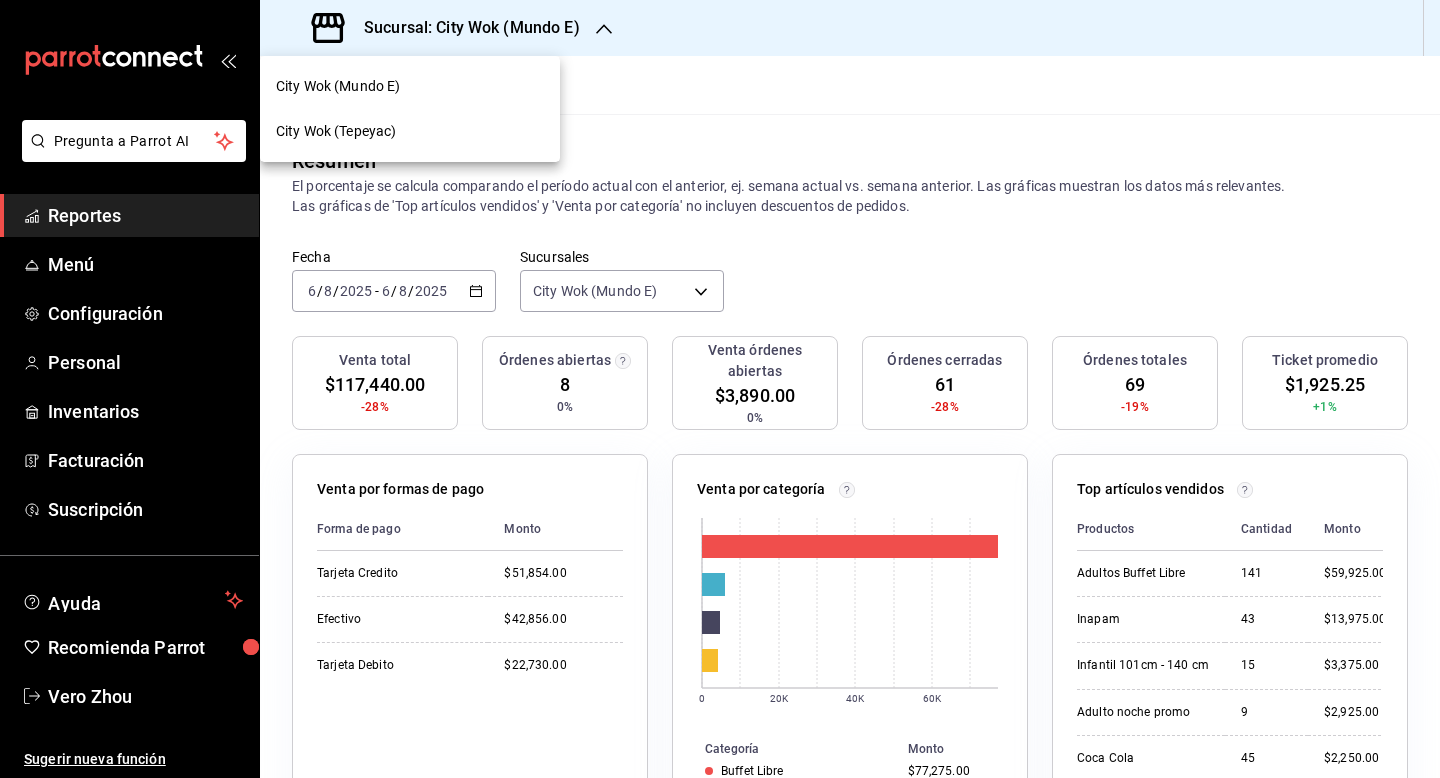 click on "City Wok (Tepeyac)" at bounding box center [410, 131] 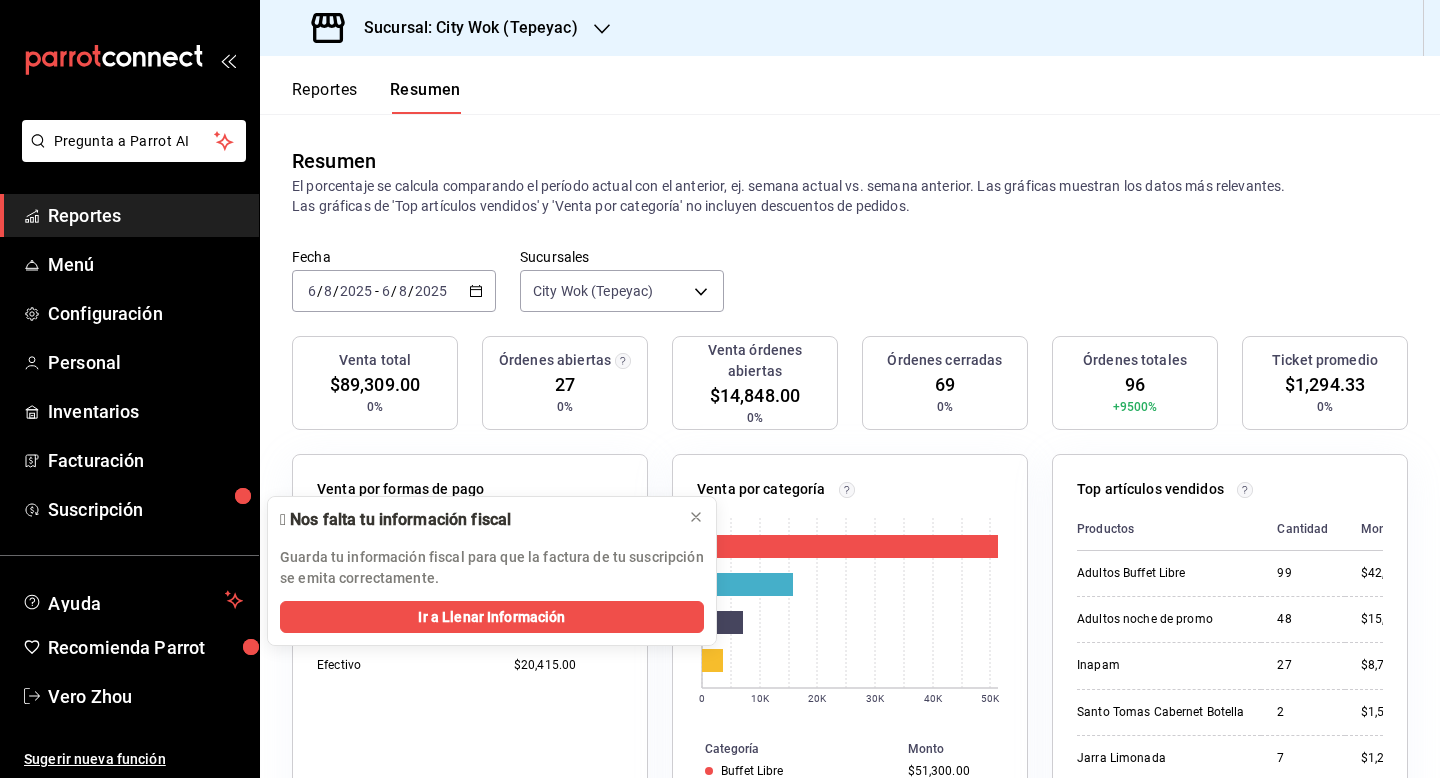click on "Sucursal: City Wok (Tepeyac)" at bounding box center [447, 28] 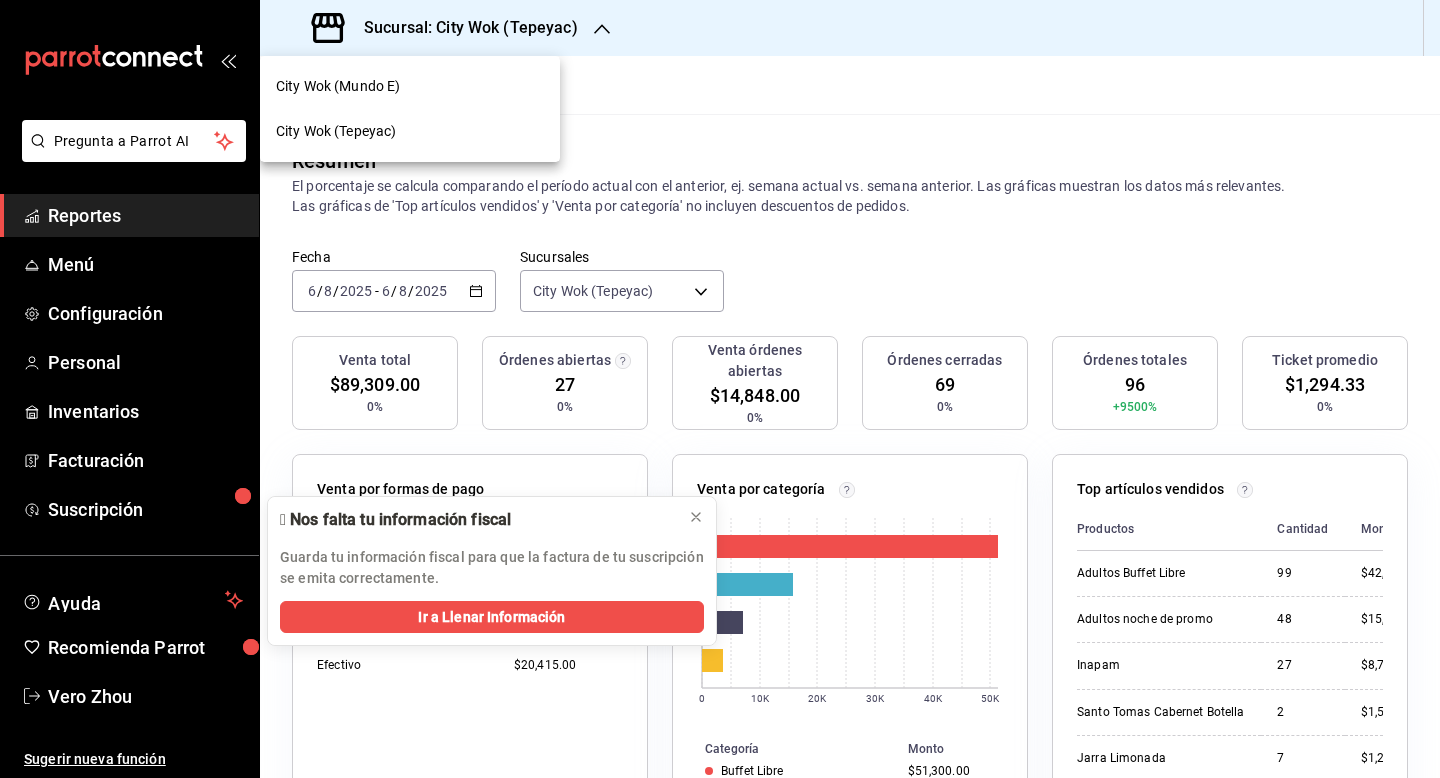 click on "City Wok (Mundo E)" at bounding box center [410, 86] 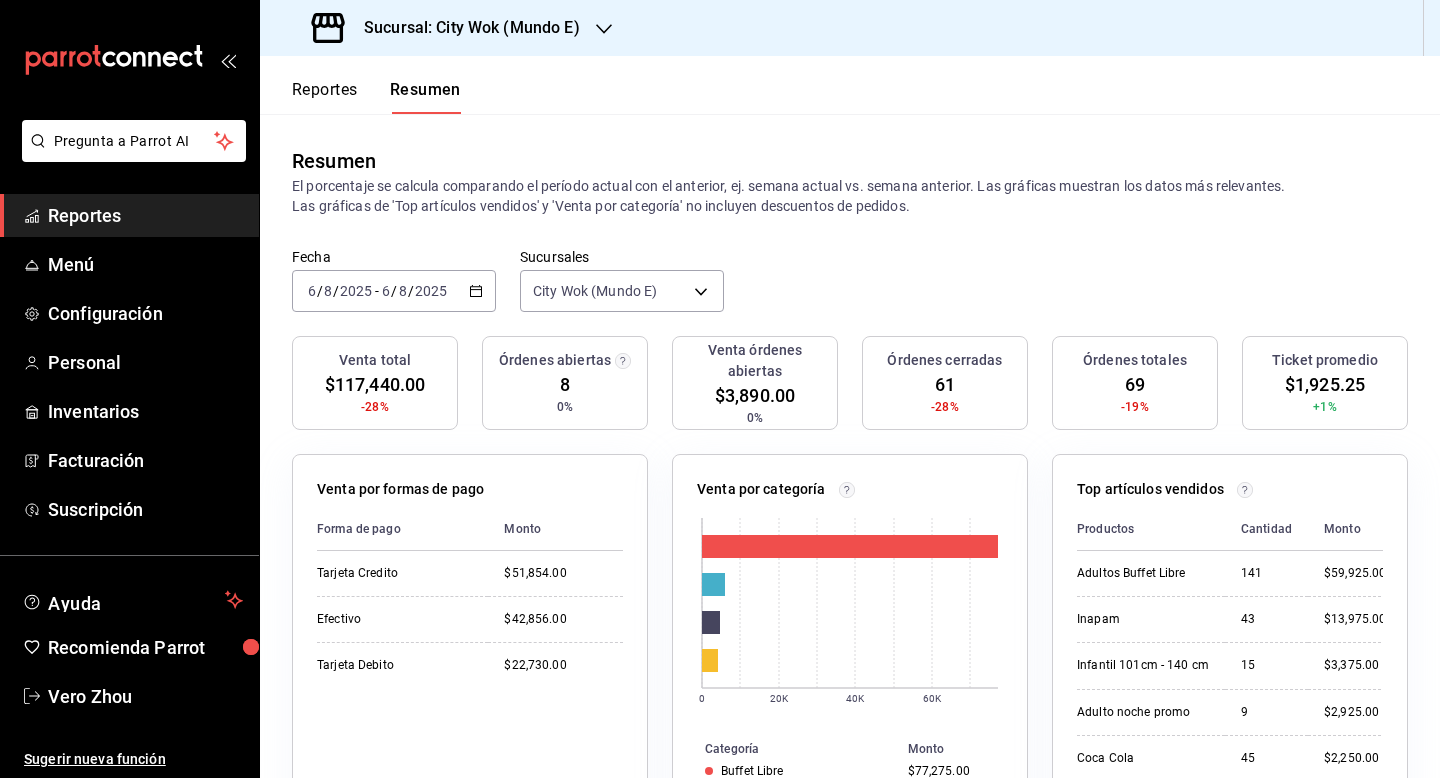 click on "Sucursal: City Wok (Mundo E)" at bounding box center (464, 28) 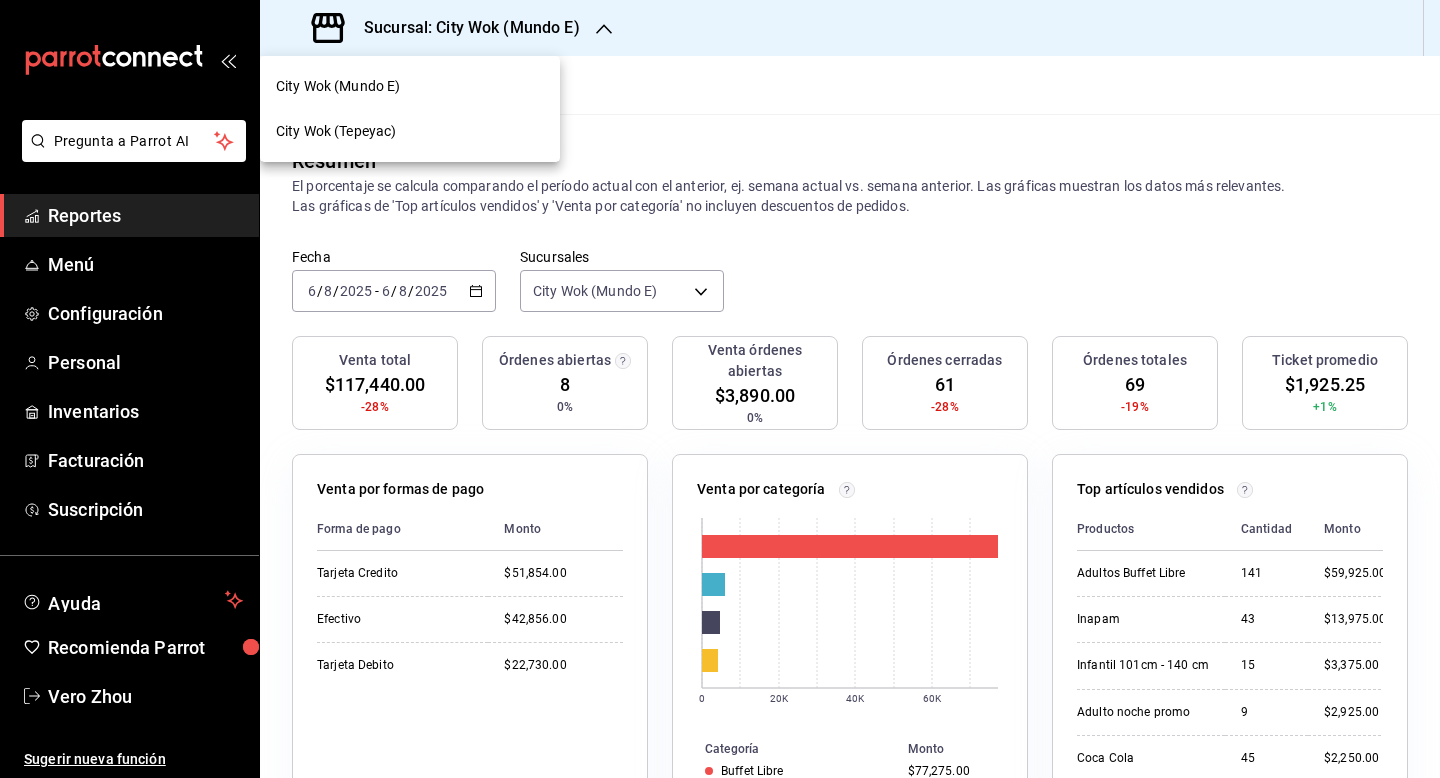 click on "City Wok (Tepeyac)" at bounding box center [410, 131] 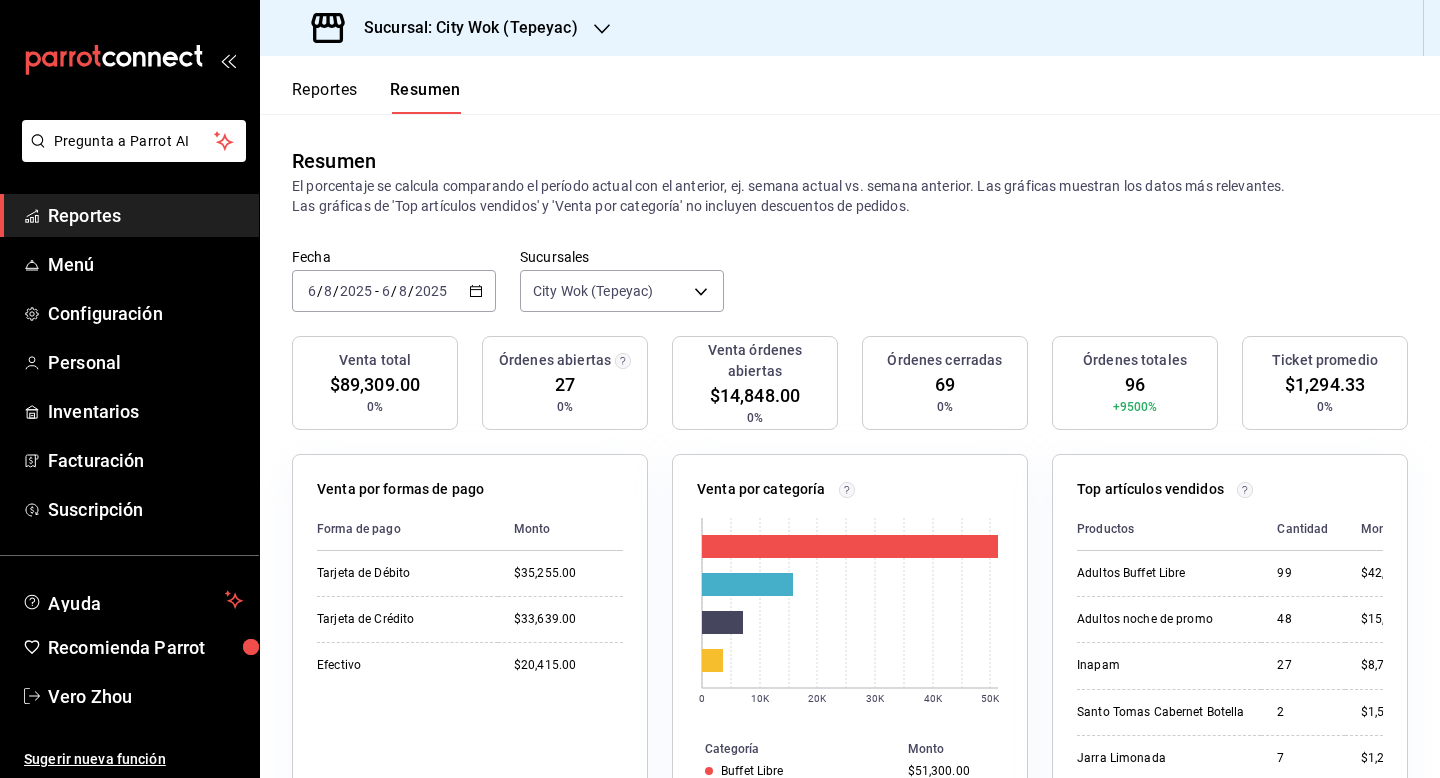 click on "6" at bounding box center [386, 291] 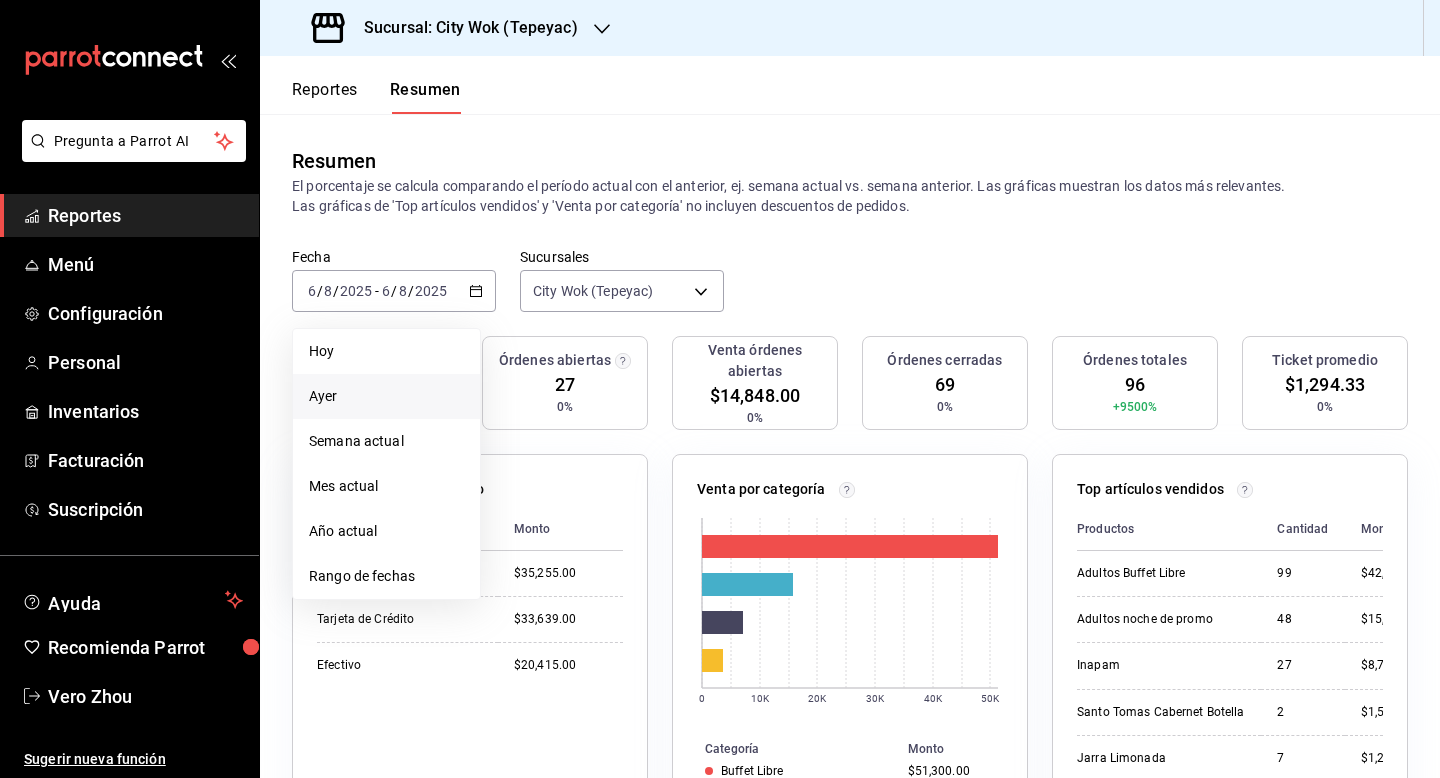 click on "Ayer" at bounding box center [386, 396] 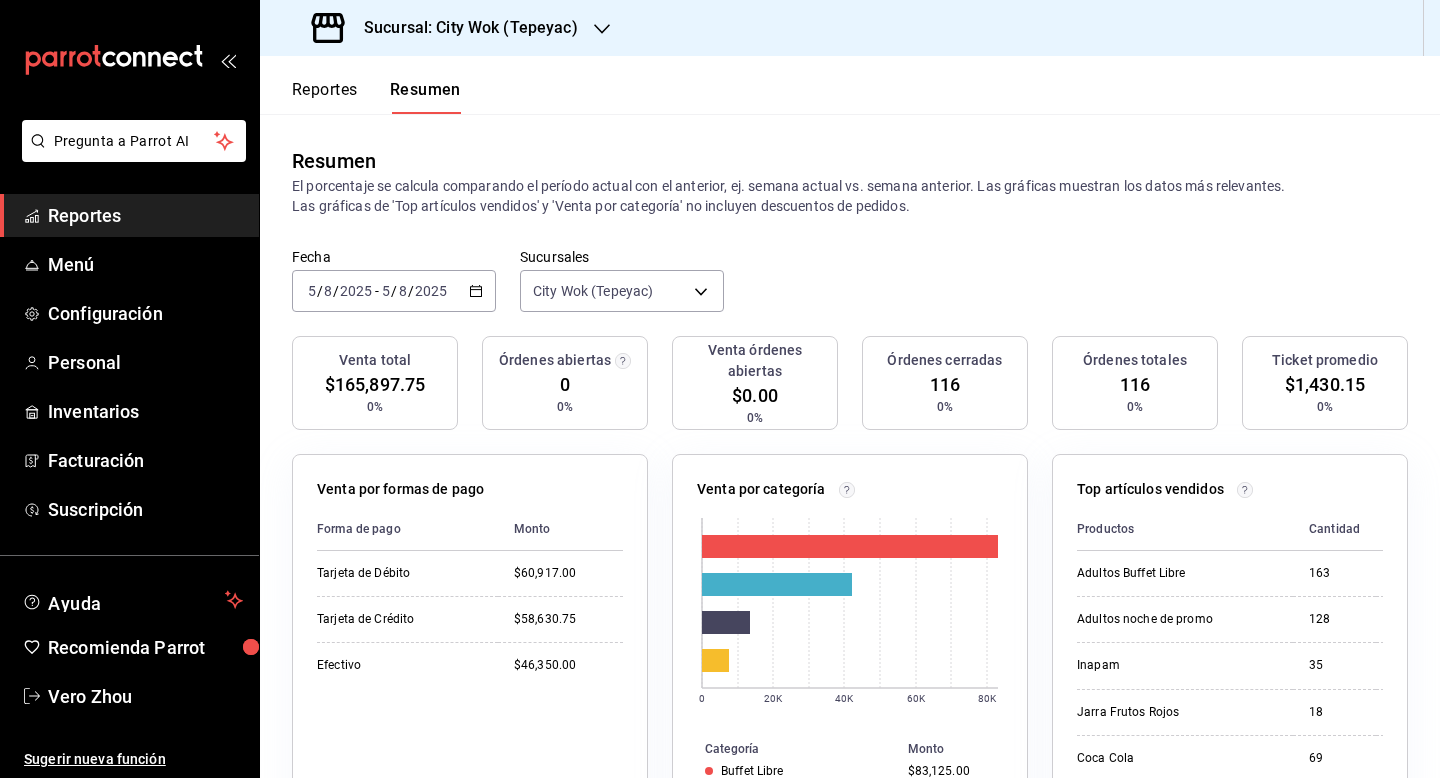 click on "/" at bounding box center [394, 291] 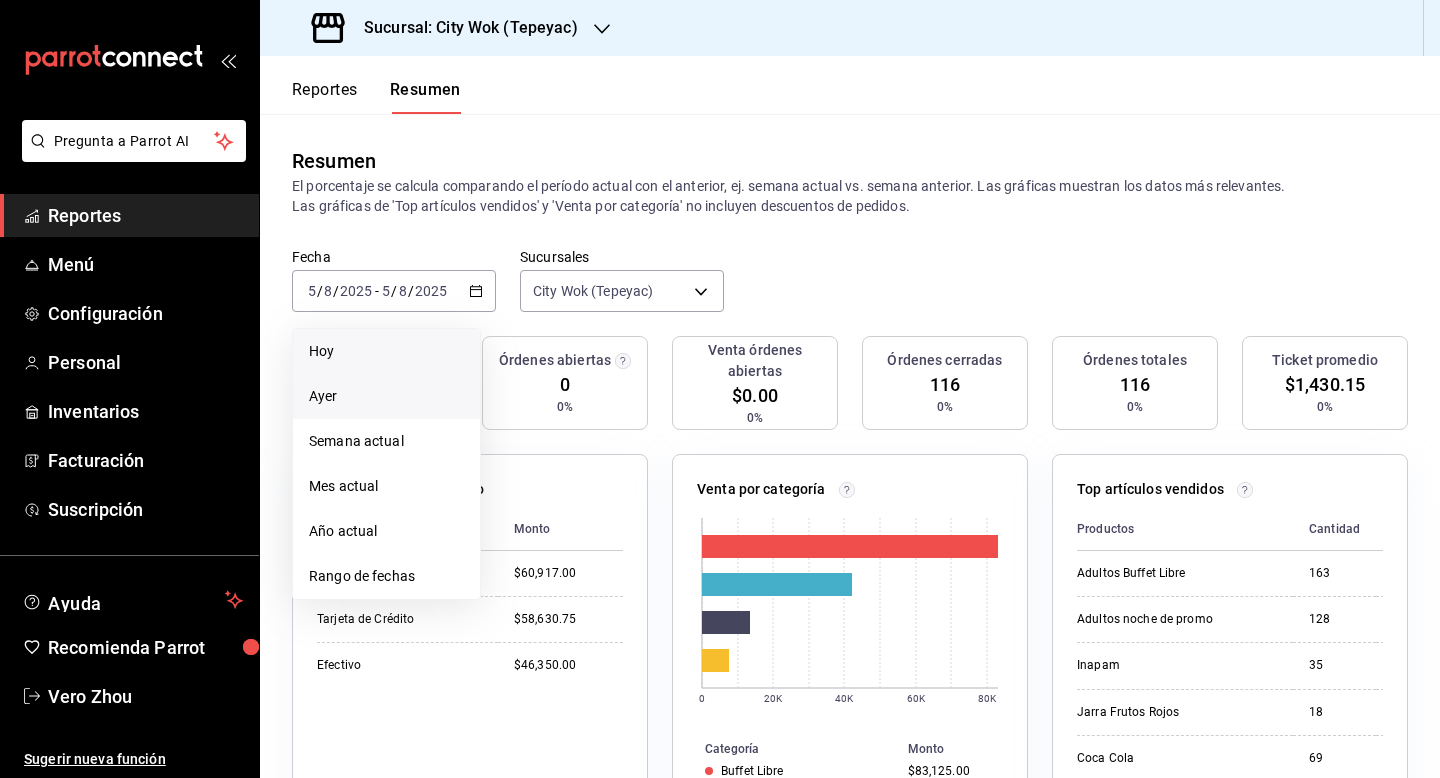 click on "Hoy" at bounding box center [386, 351] 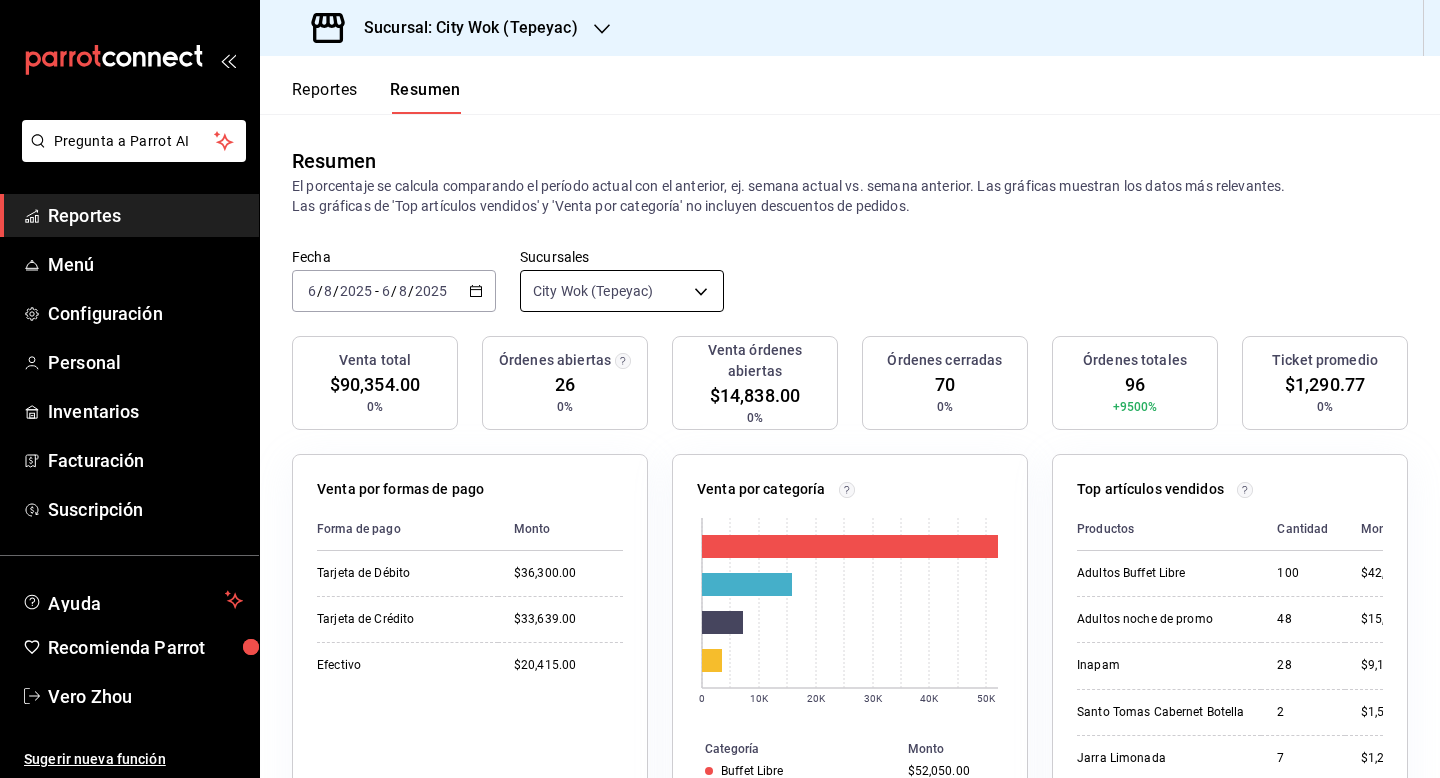 click on "Pregunta a Parrot AI Reportes   Menú   Configuración   Personal   Inventarios   Facturación   Suscripción   Ayuda Recomienda Parrot   Vero Zhou   Sugerir nueva función   Sucursal: City Wok (Tepeyac) Reportes Resumen Resumen El porcentaje se calcula comparando el período actual con el anterior, ej. semana actual vs. semana anterior. Las gráficas muestran los datos más relevantes.  Las gráficas de 'Top artículos vendidos' y 'Venta por categoría' no incluyen descuentos de pedidos. Fecha 2025-08-06 6 / 8 / 2025 - 2025-08-06 6 / 8 / 2025 Sucursales City Wok (Tepeyac) [object Object] Venta total $90,354.00 0% Órdenes abiertas 26 0% Venta órdenes abiertas $14,838.00 0% Órdenes cerradas 70 0% Órdenes totales 96 +9500% Ticket promedio $1,290.77 0% Venta por formas de pago Forma de pago Monto Tarjeta de Débito $36,300.00 Tarjeta de Crédito $33,639.00 Efectivo $20,415.00 Venta por categoría   0 10K 20K 30K 40K 50K Categoría Monto Buffet Libre $52,050.00 Buffet noche de promo $15,819.00 $7,290.00 Vinos" at bounding box center [720, 389] 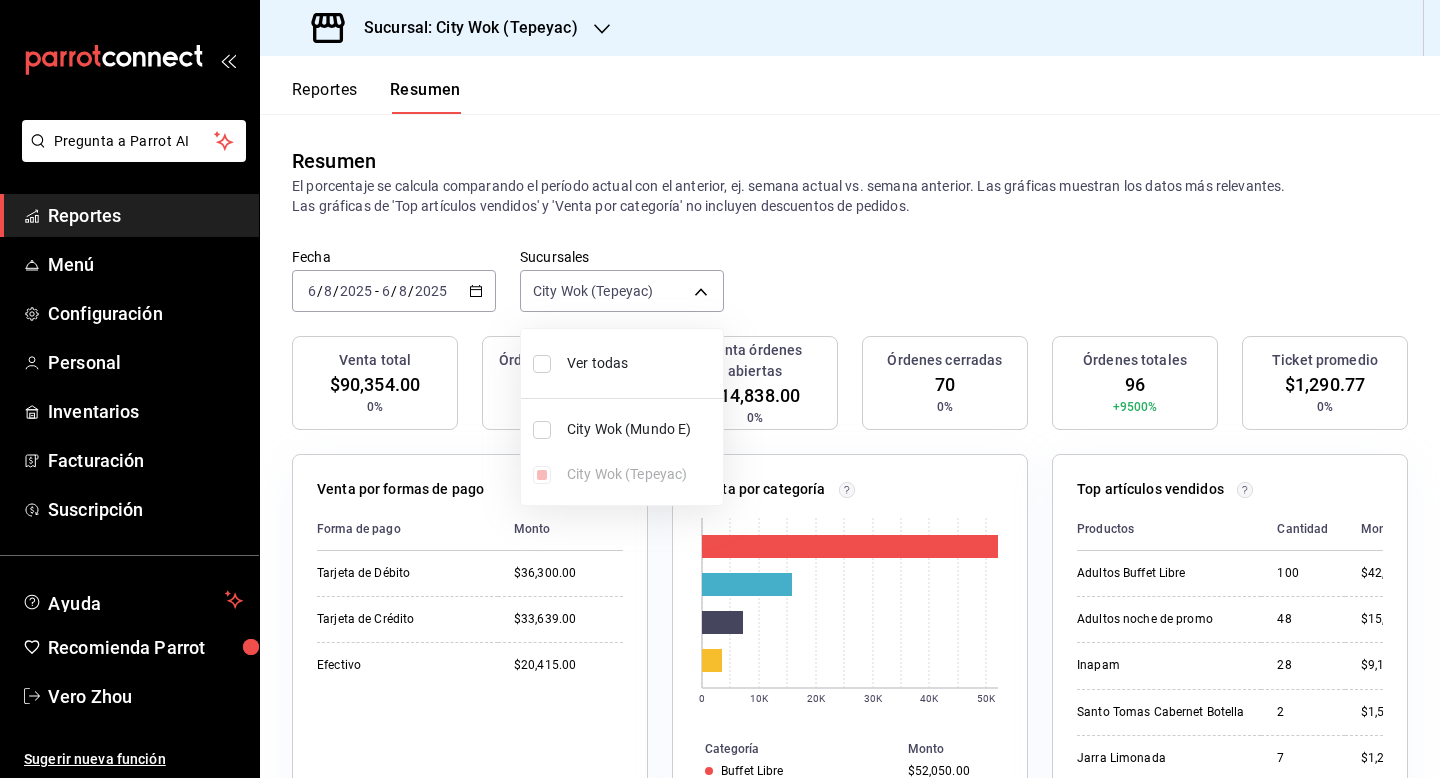 click at bounding box center (720, 389) 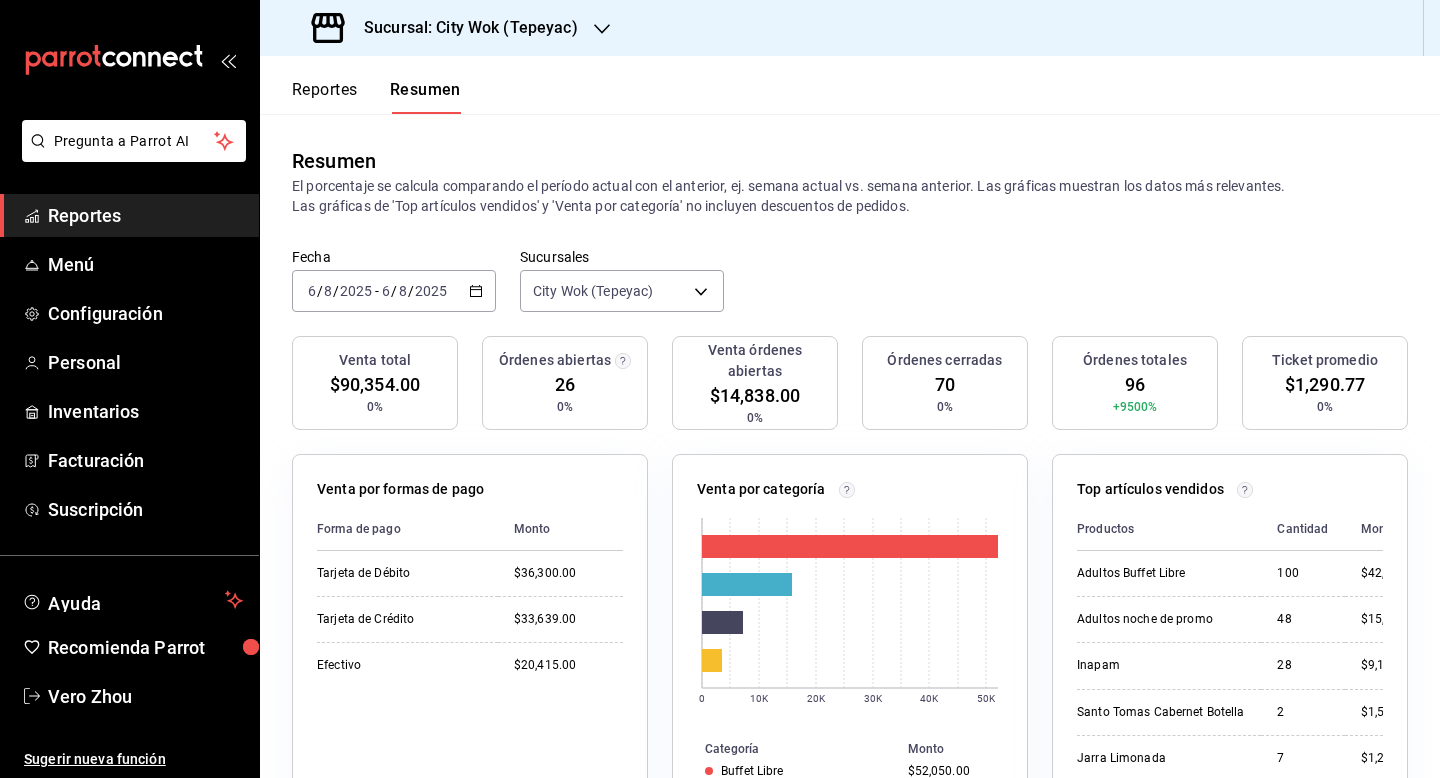 click on "2025-08-06 6 / 8 / 2025 - 2025-08-06 6 / 8 / 2025" at bounding box center [394, 291] 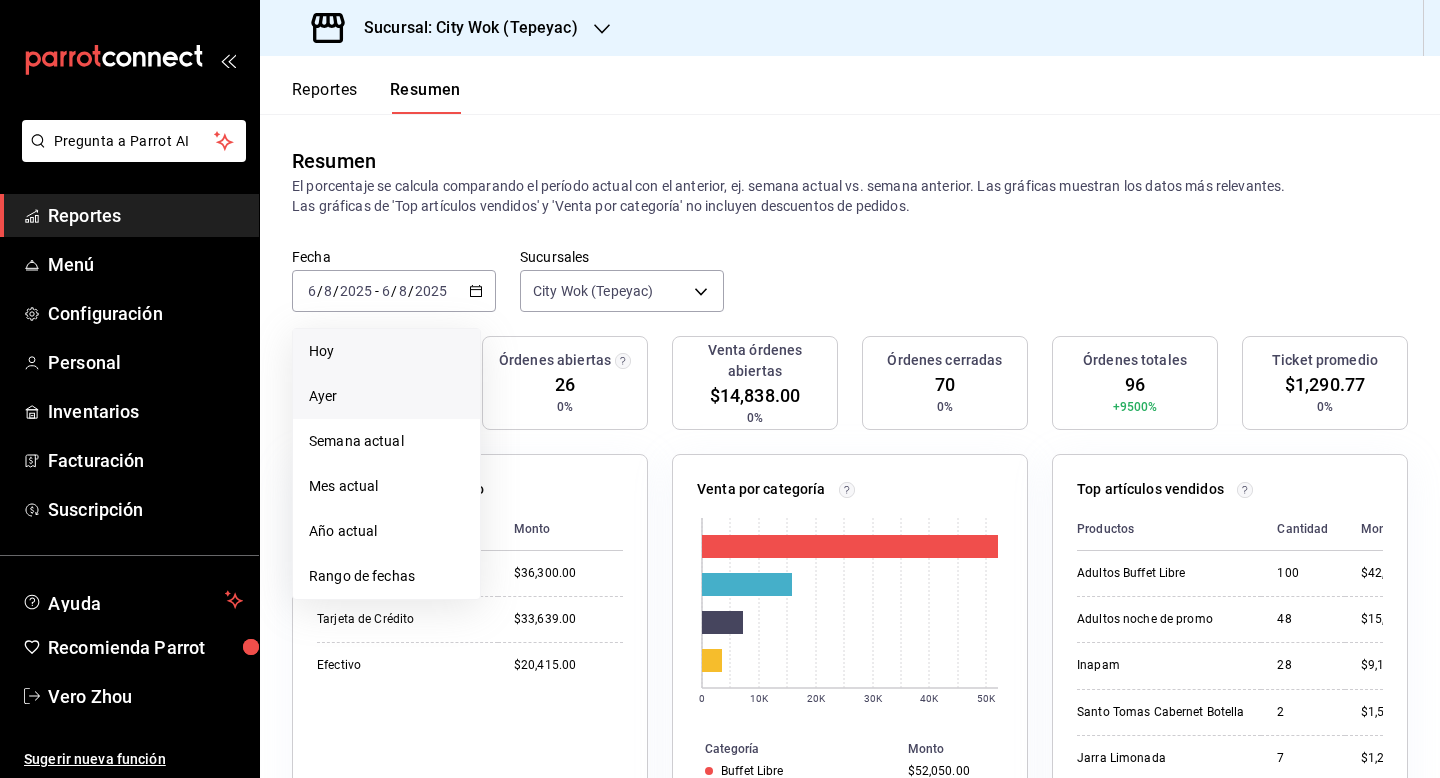 click on "Ayer" at bounding box center [386, 396] 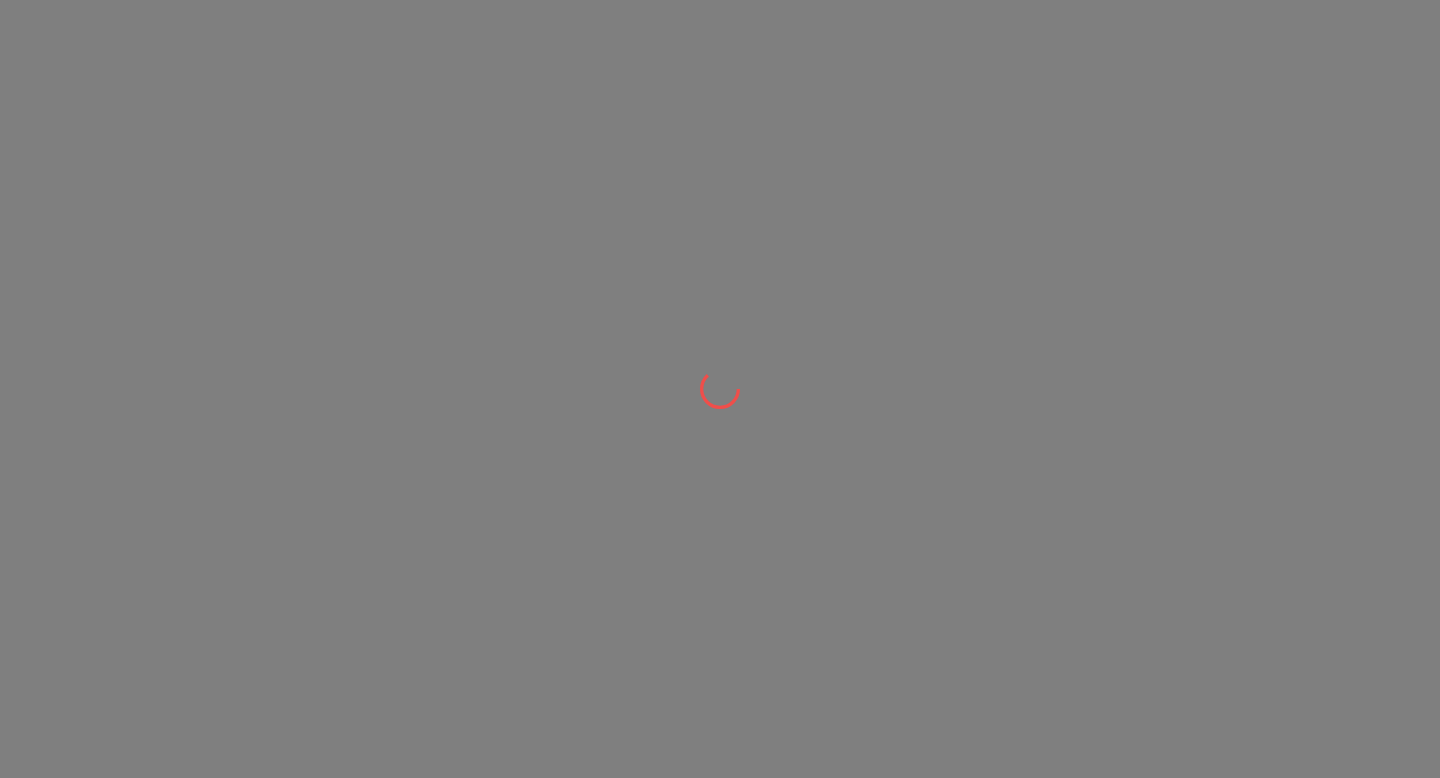 scroll, scrollTop: 0, scrollLeft: 0, axis: both 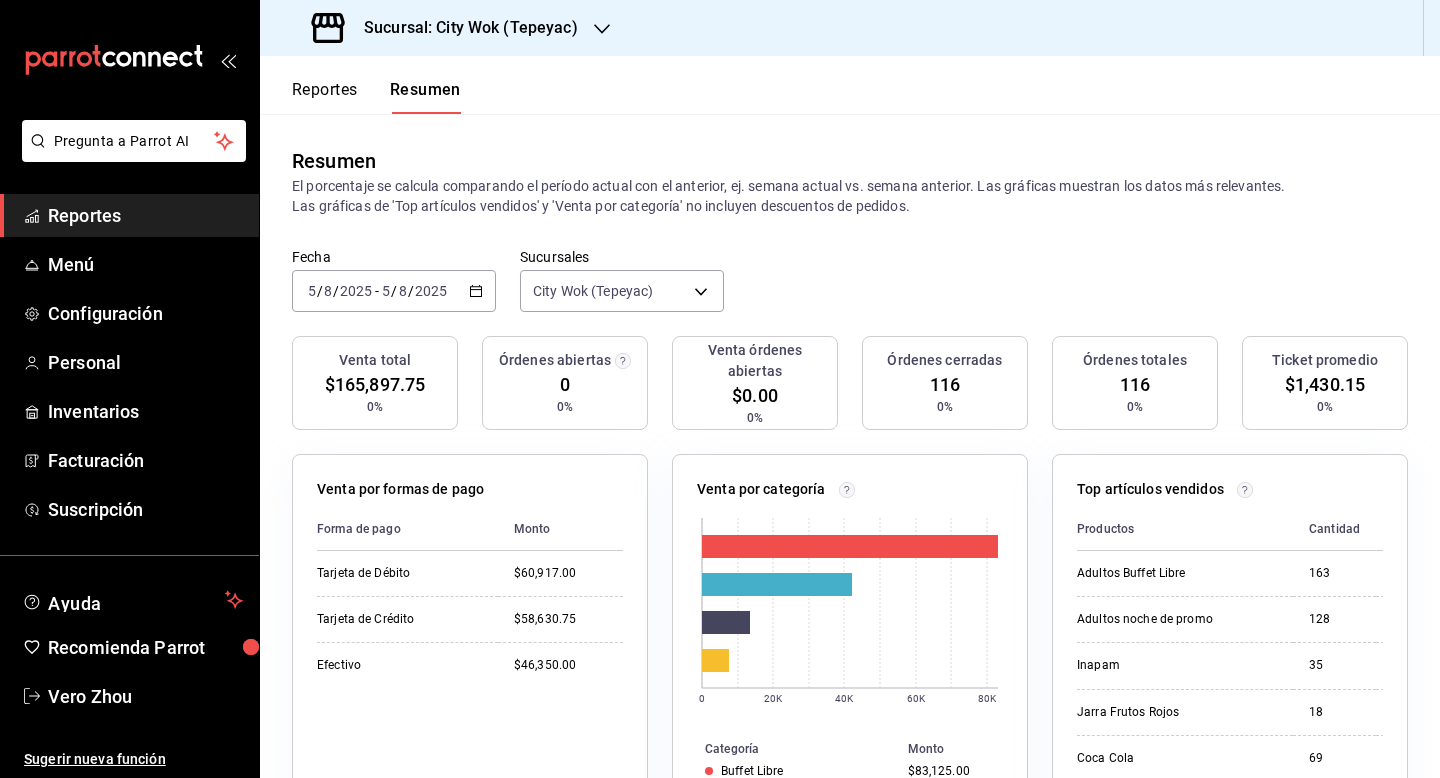 click on "2025-08-05 5 / 8 / 2025" at bounding box center [414, 291] 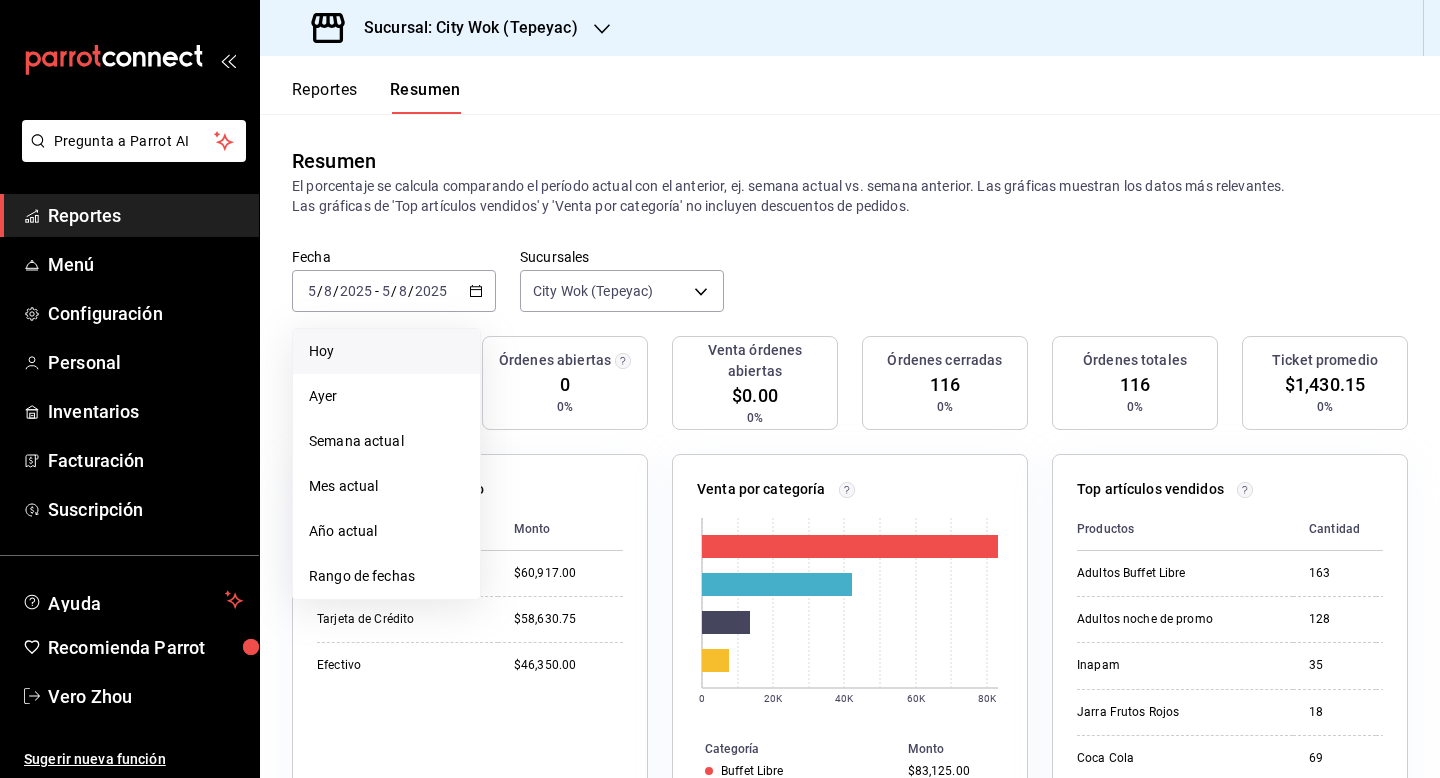 click on "Hoy" at bounding box center [386, 351] 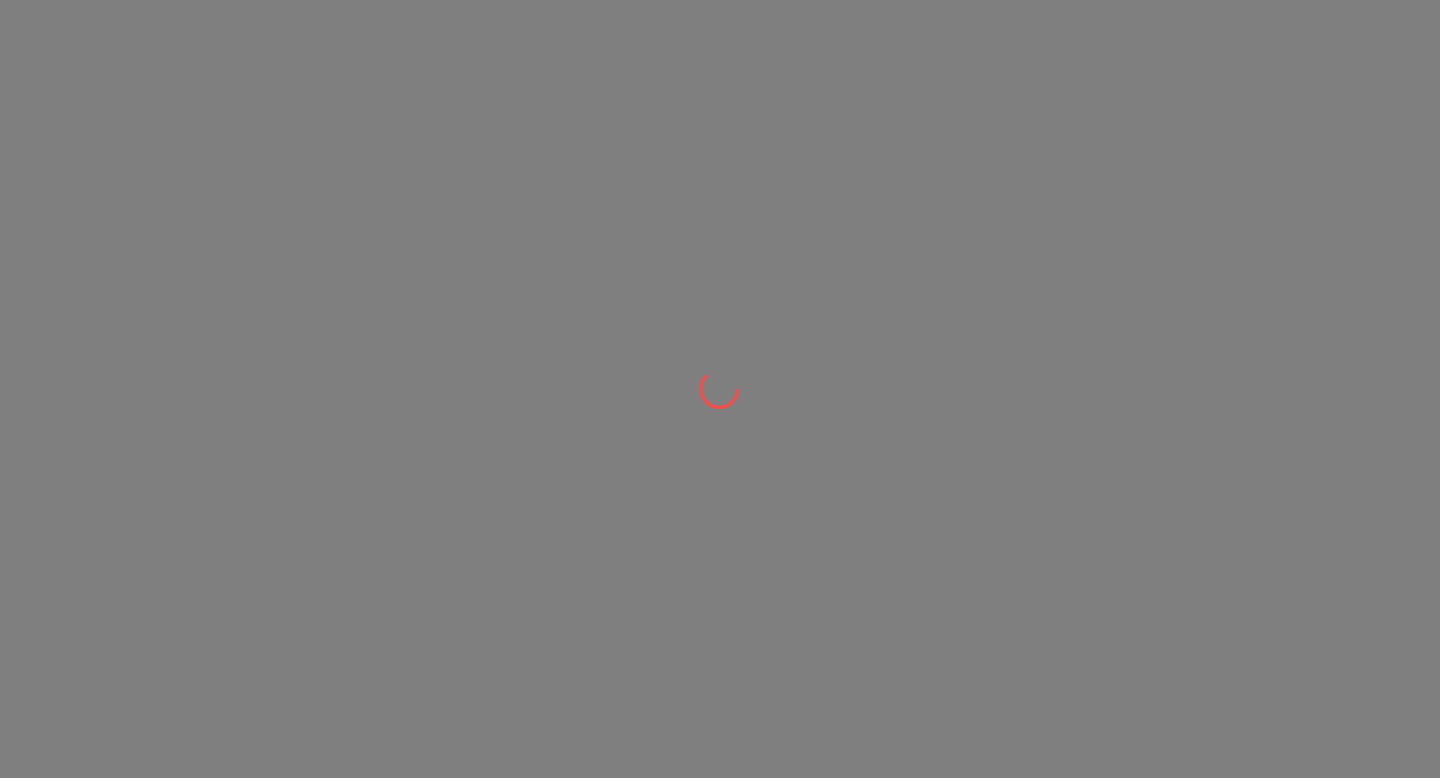 scroll, scrollTop: 0, scrollLeft: 0, axis: both 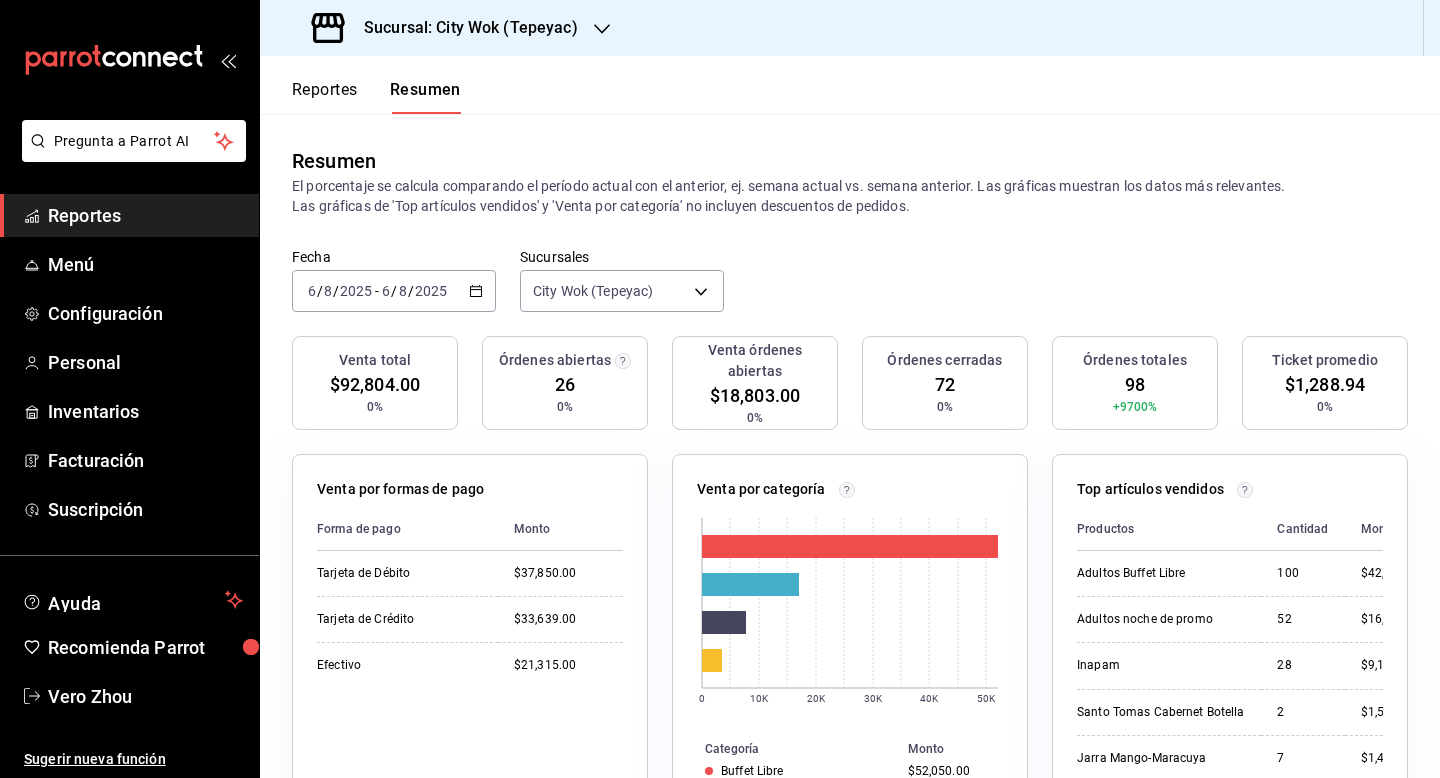 click on "Sucursal: City Wok (Tepeyac)" at bounding box center (447, 28) 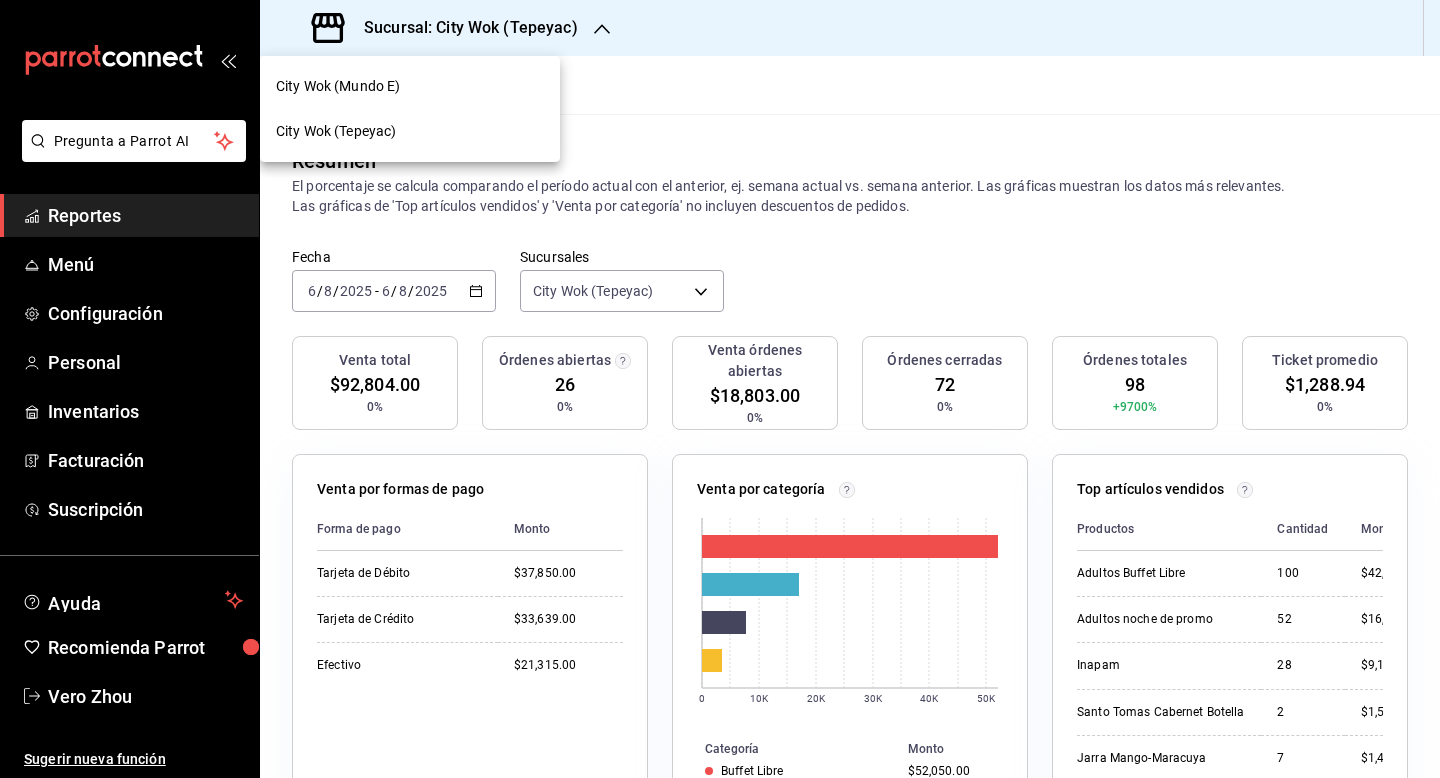 click on "City Wok (Mundo E)" at bounding box center [410, 86] 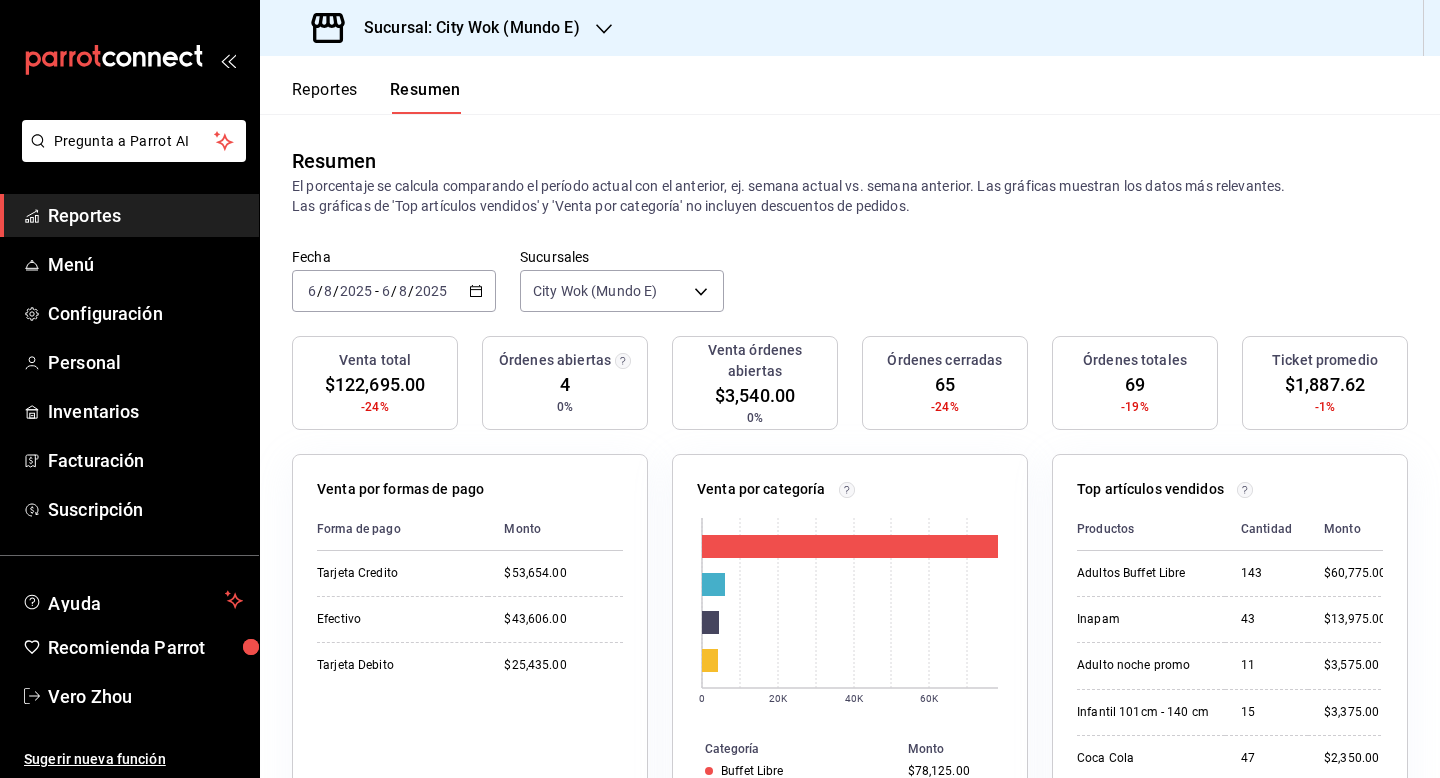 click on "Sucursal: City Wok (Mundo E)" at bounding box center (464, 28) 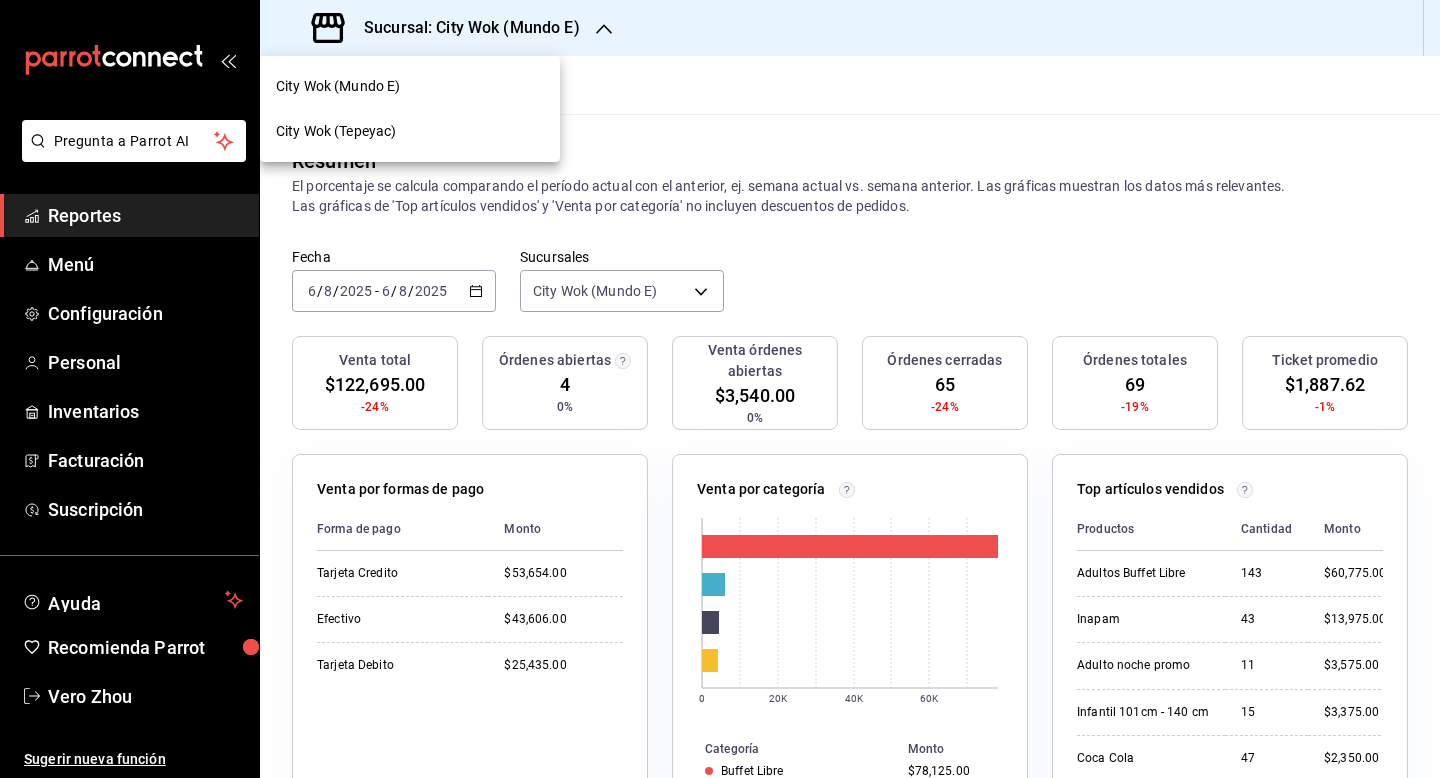 click on "City Wok (Tepeyac)" at bounding box center (410, 131) 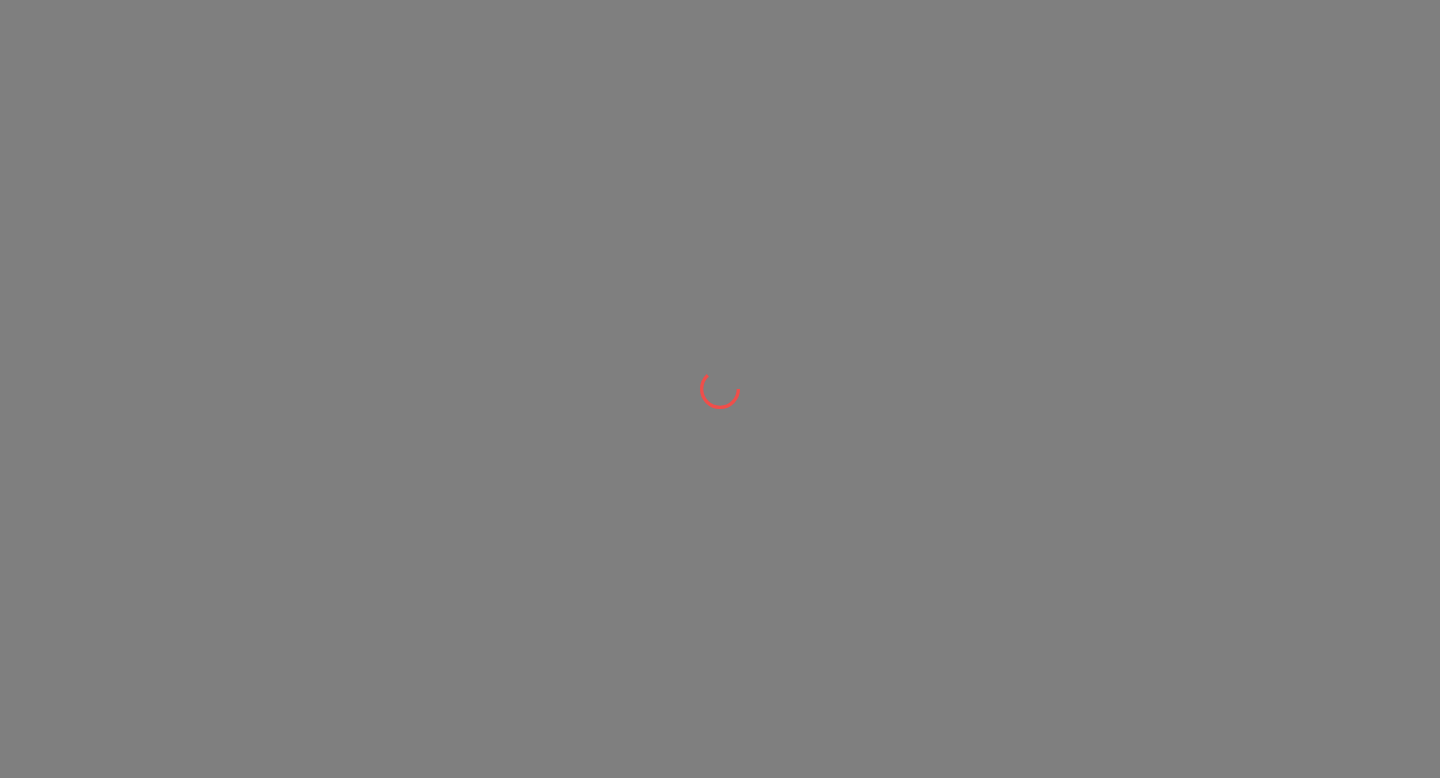 scroll, scrollTop: 0, scrollLeft: 0, axis: both 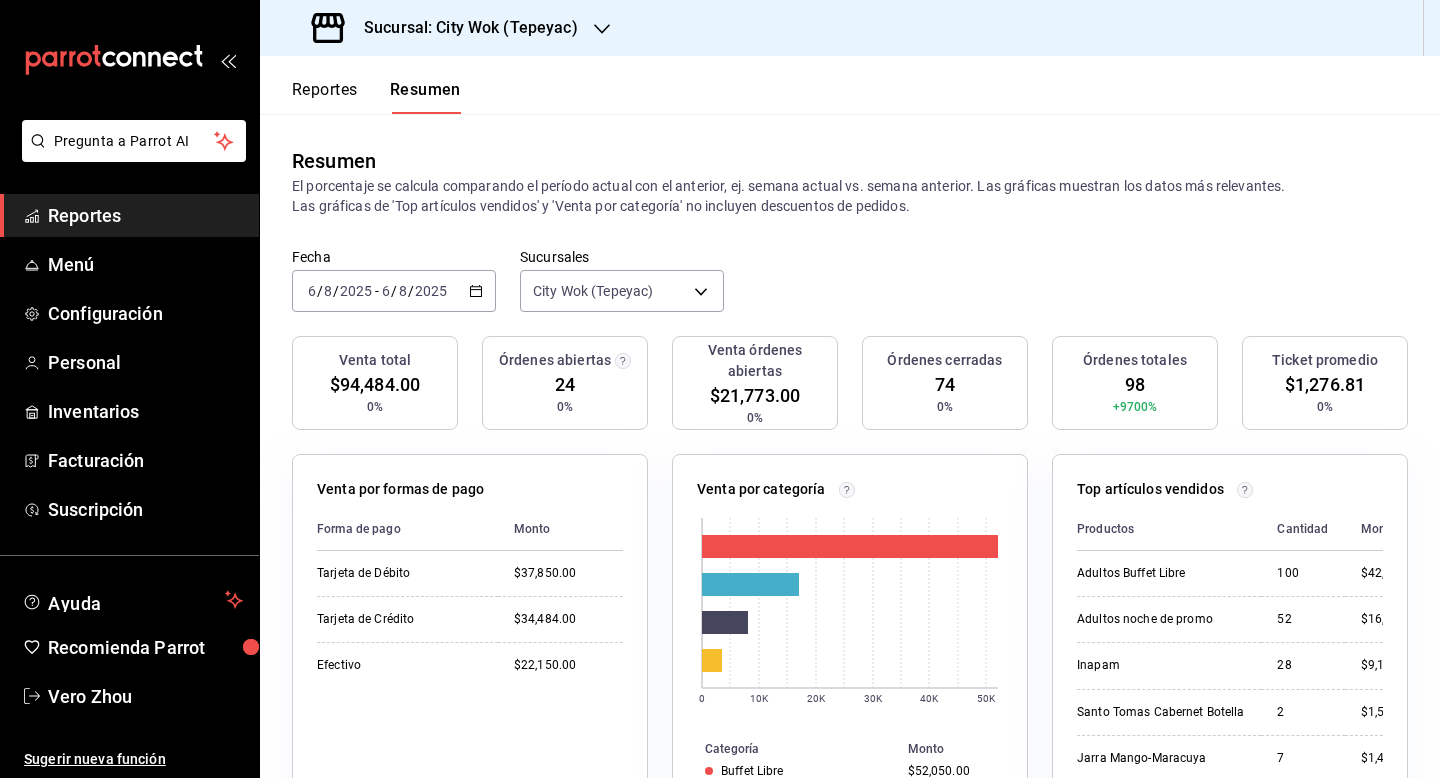 click 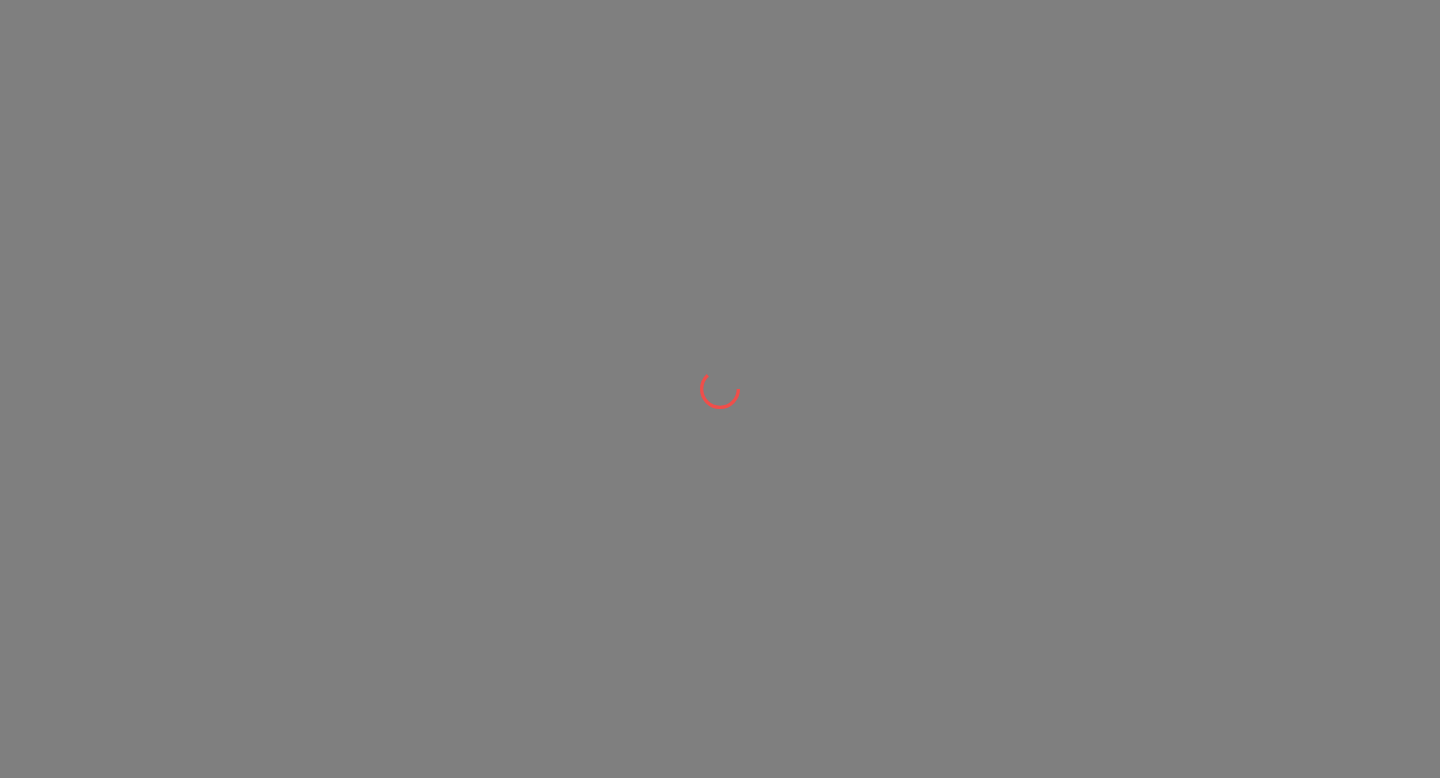 scroll, scrollTop: 0, scrollLeft: 0, axis: both 